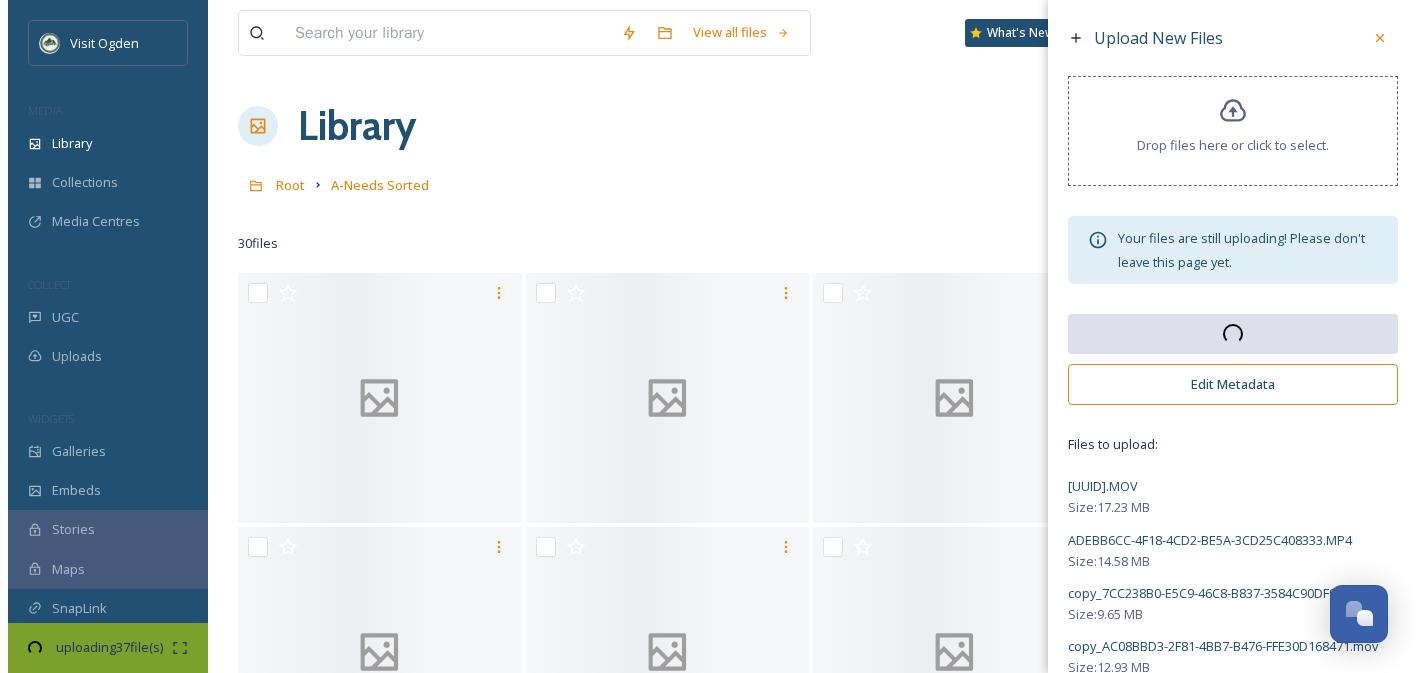 scroll, scrollTop: 0, scrollLeft: 0, axis: both 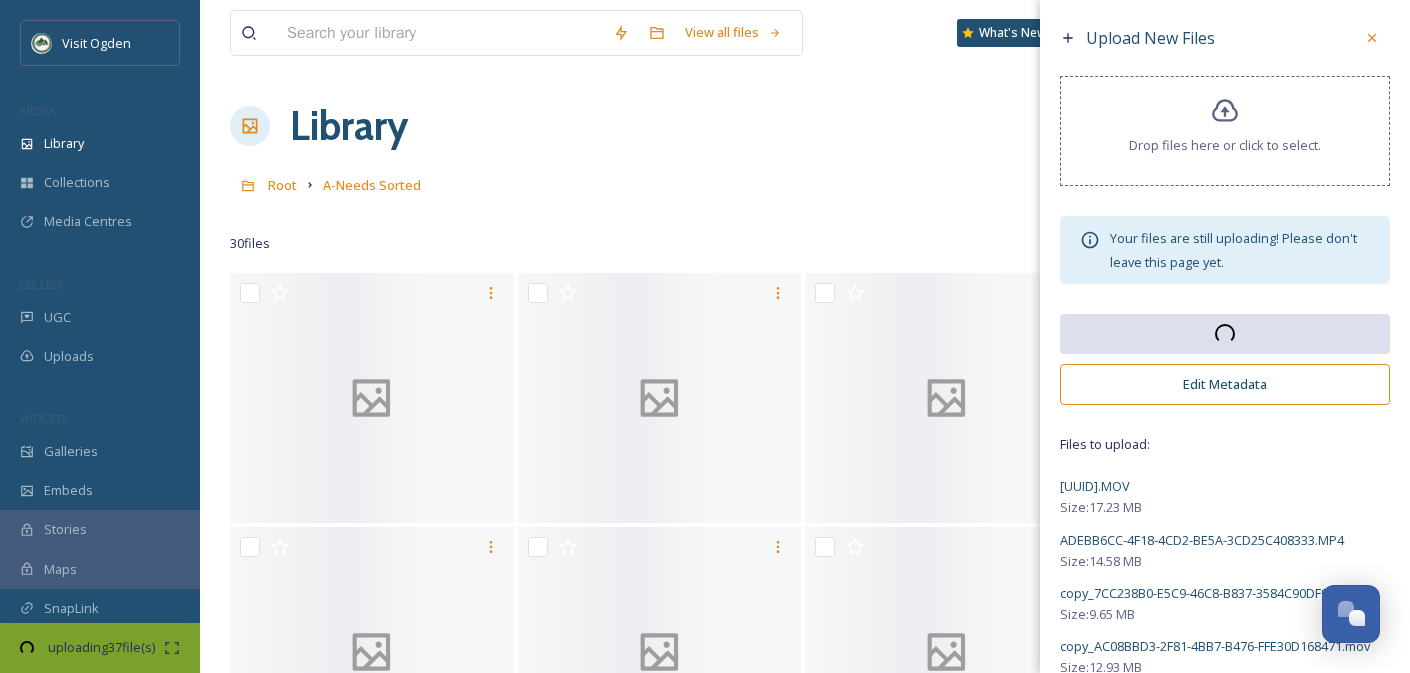 click 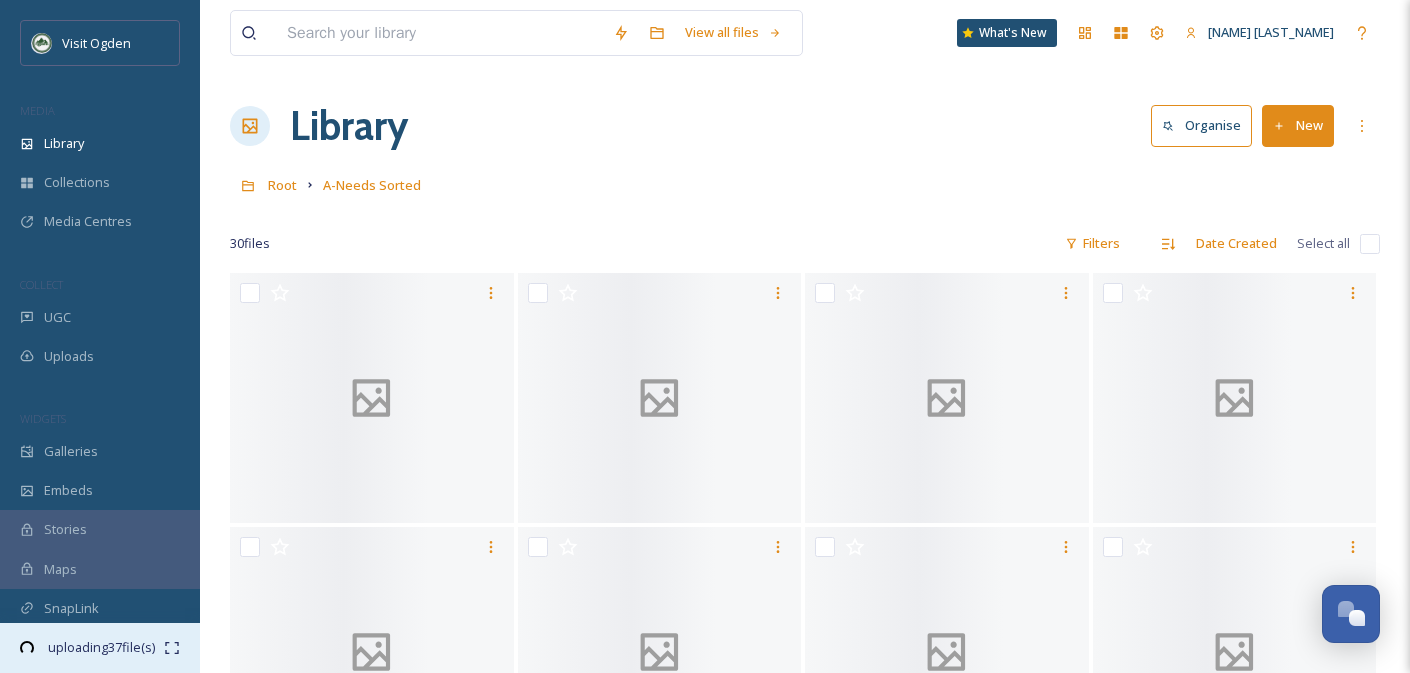click on "uploading  [NUMBER]  file(s)" at bounding box center (101, 647) 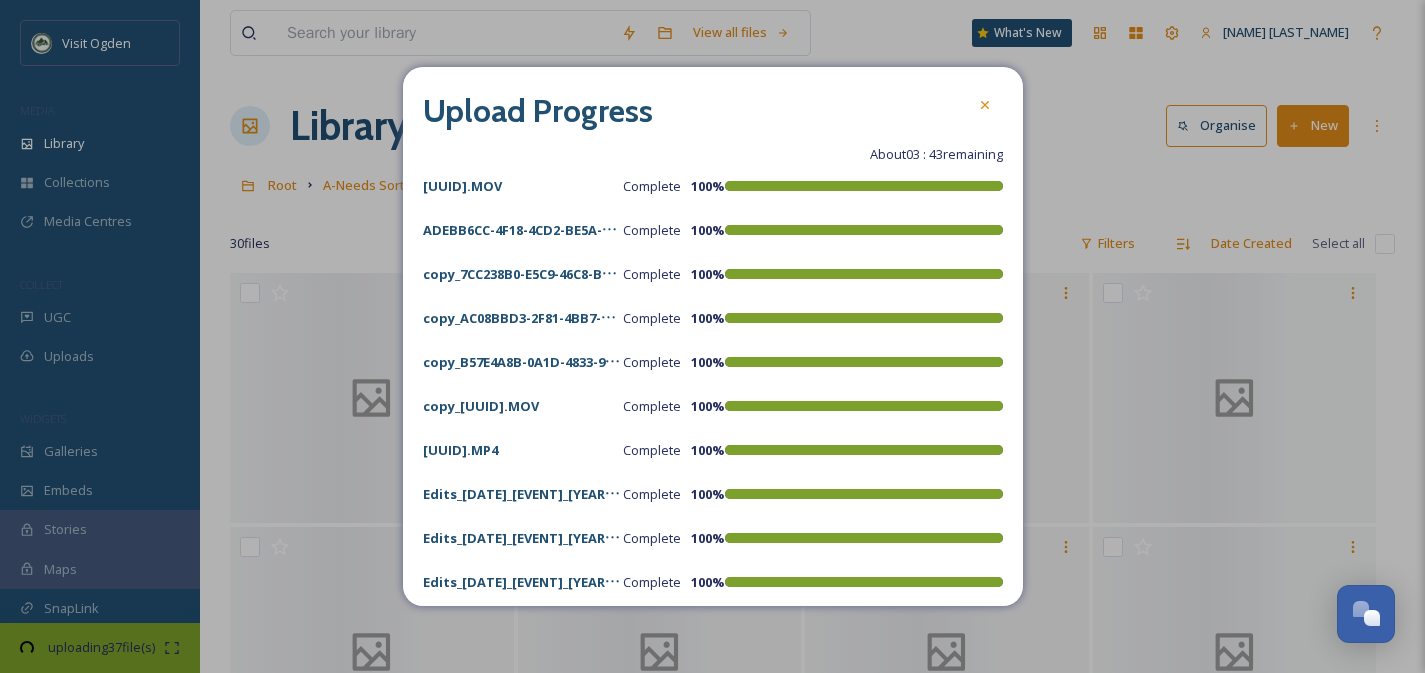 scroll, scrollTop: 2756, scrollLeft: 0, axis: vertical 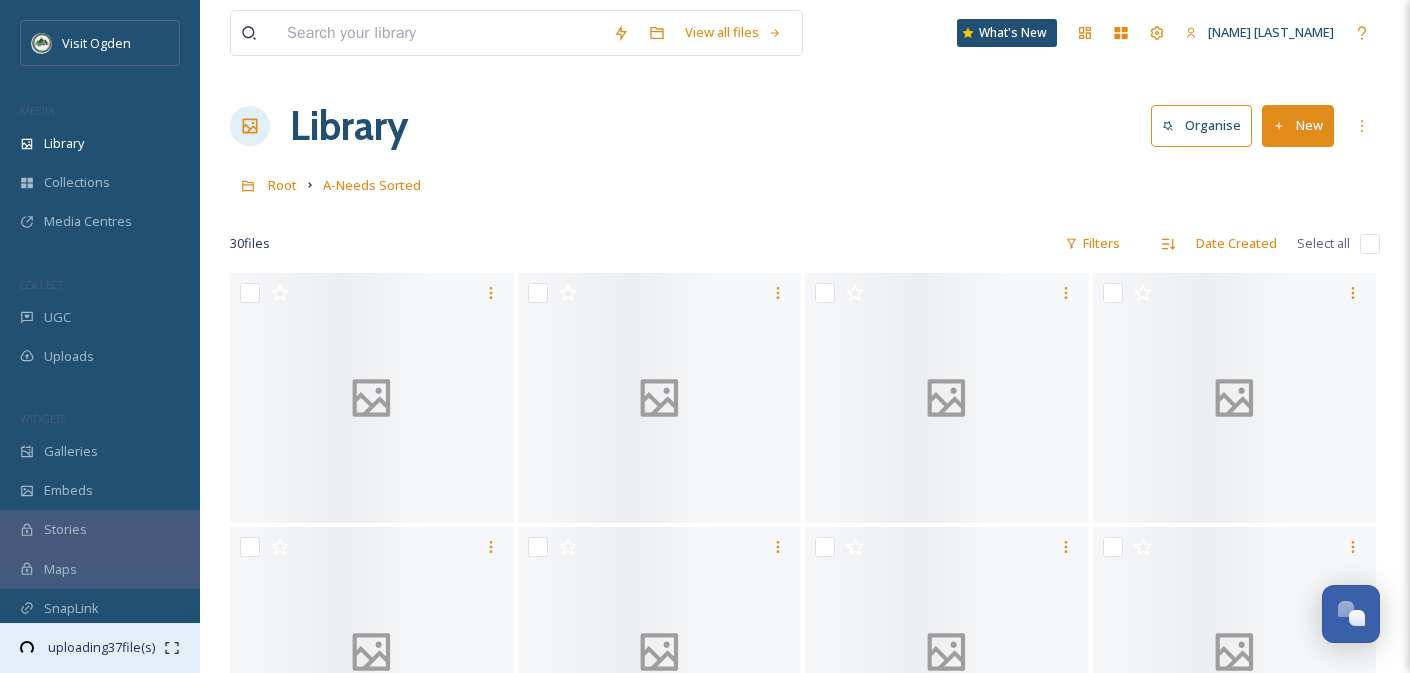 click on "uploading  [NUMBER]  file(s) [TIME]  remaining" at bounding box center [100, 648] 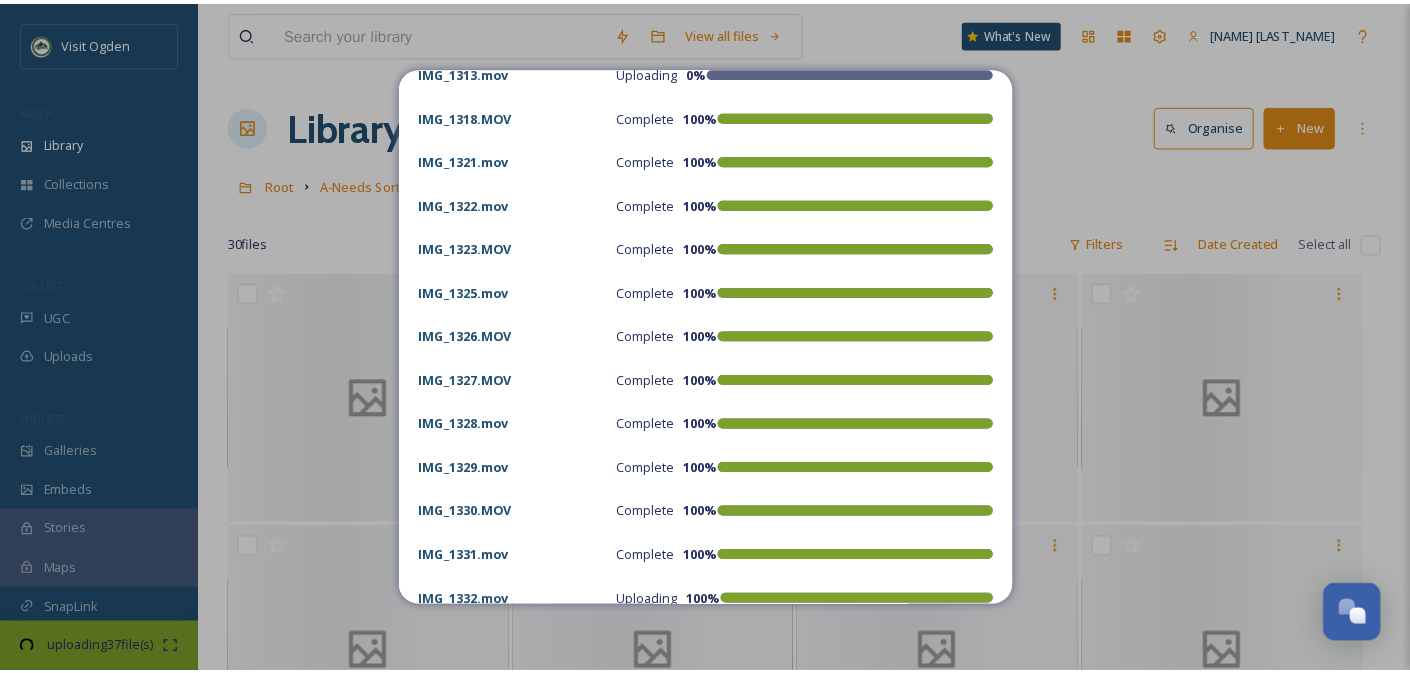 scroll, scrollTop: 2756, scrollLeft: 0, axis: vertical 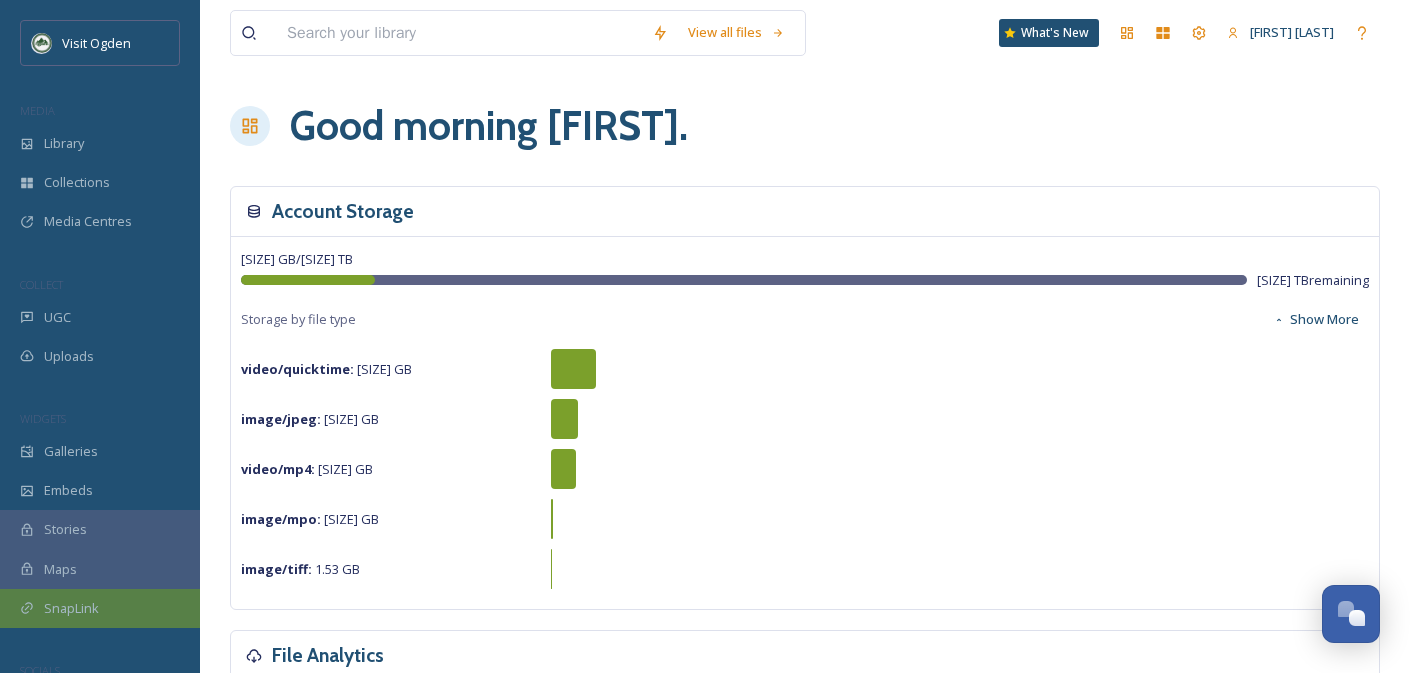 click on "SnapLink" at bounding box center (100, 608) 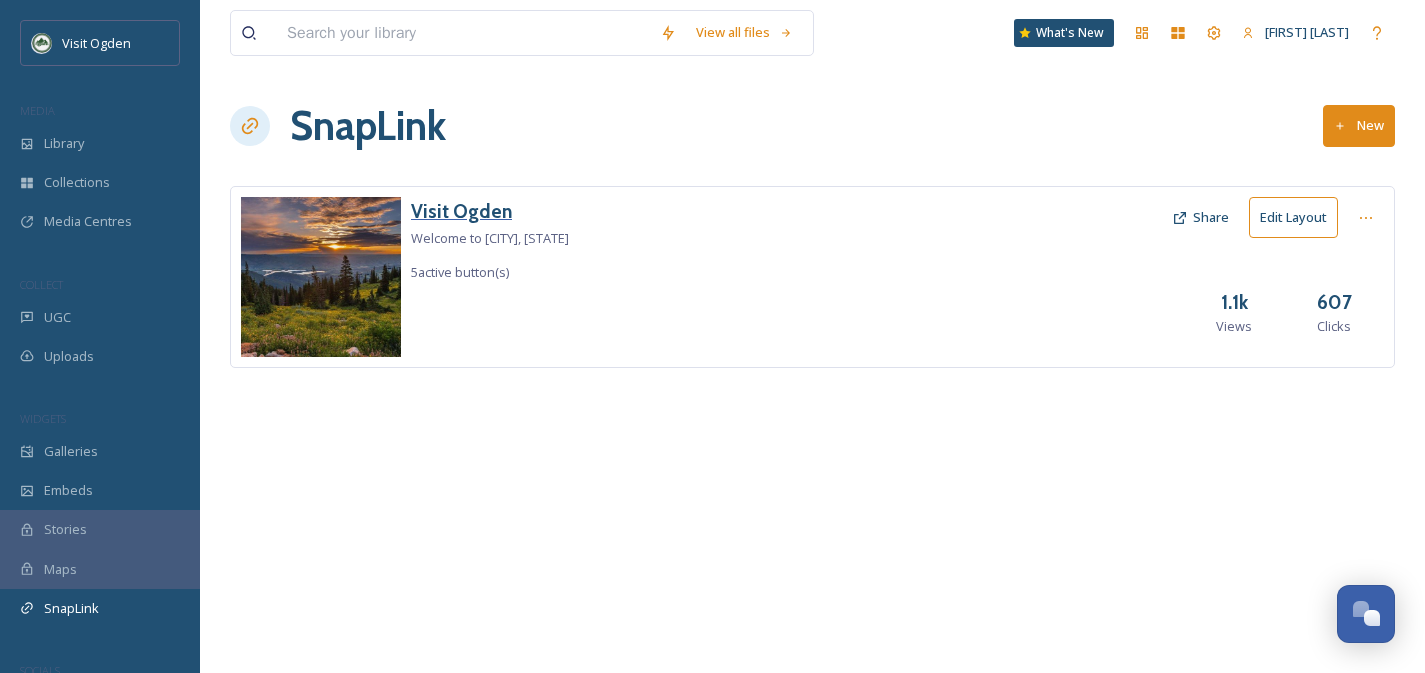click on "Visit Ogden" at bounding box center [490, 211] 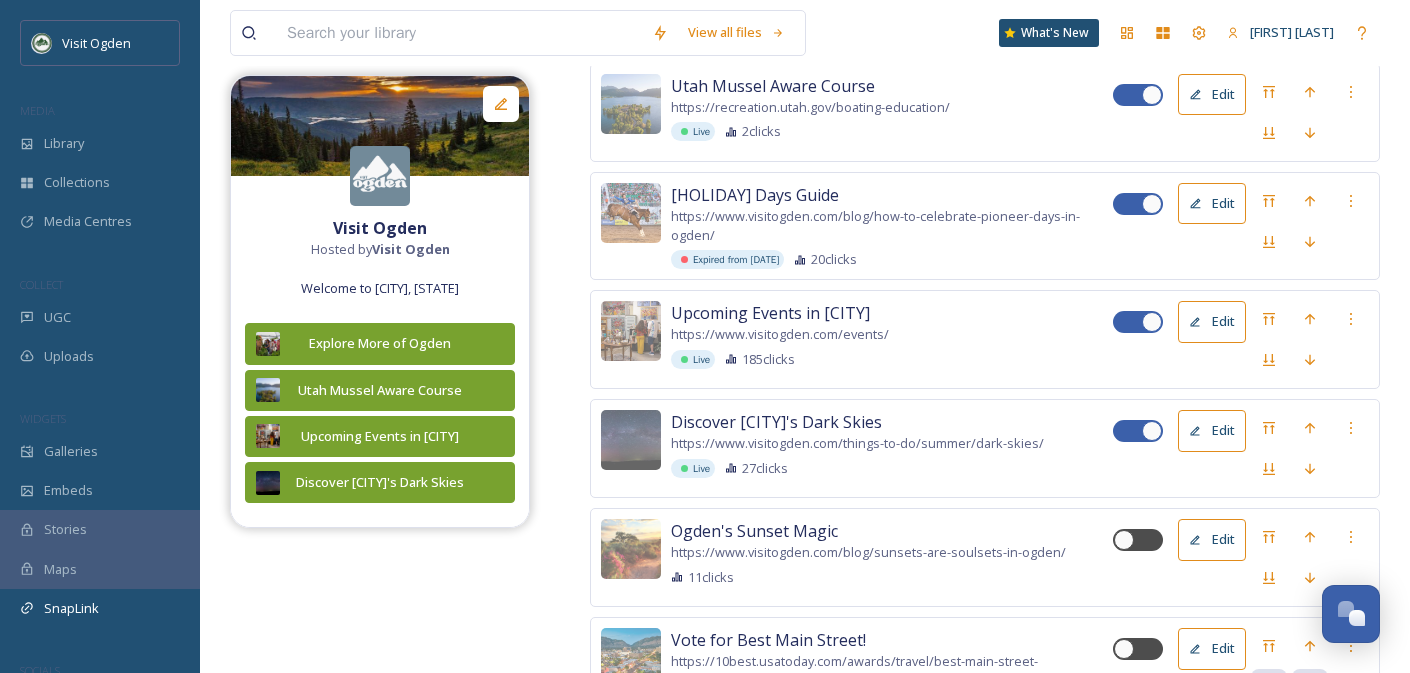 scroll, scrollTop: 428, scrollLeft: 0, axis: vertical 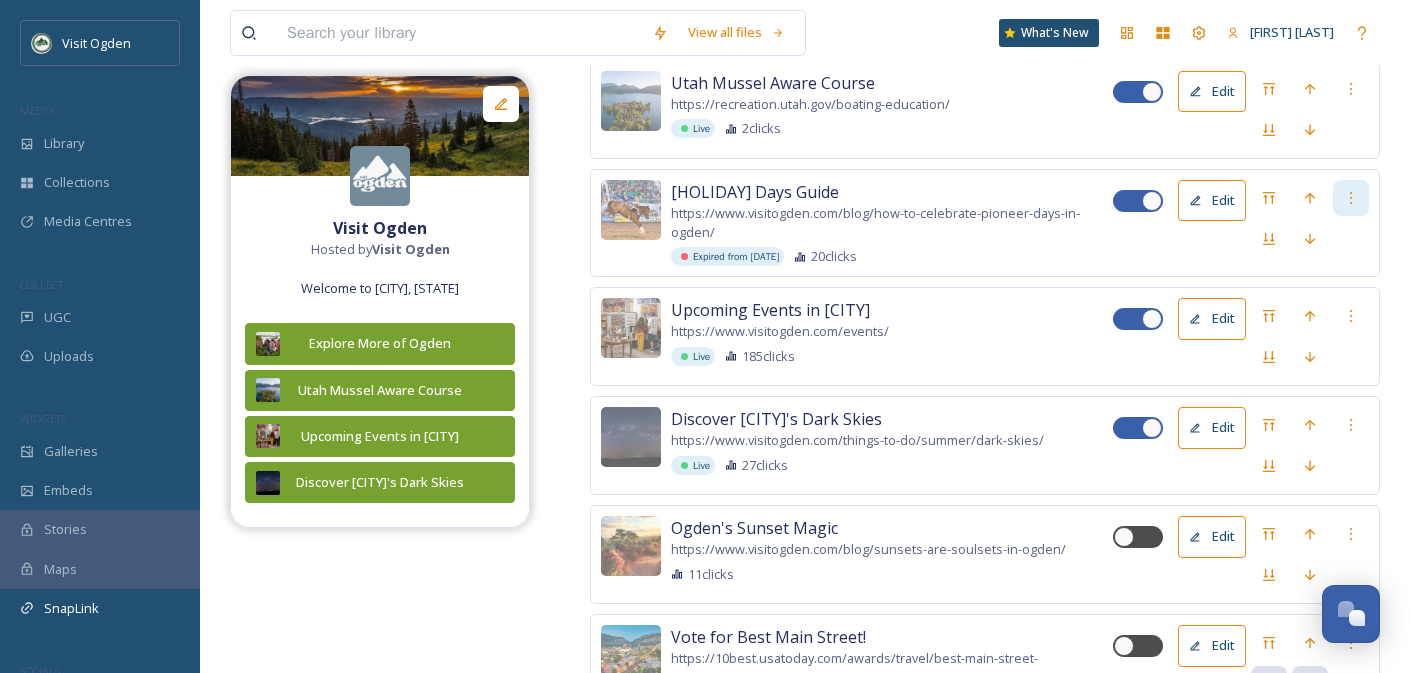 click at bounding box center (1351, 198) 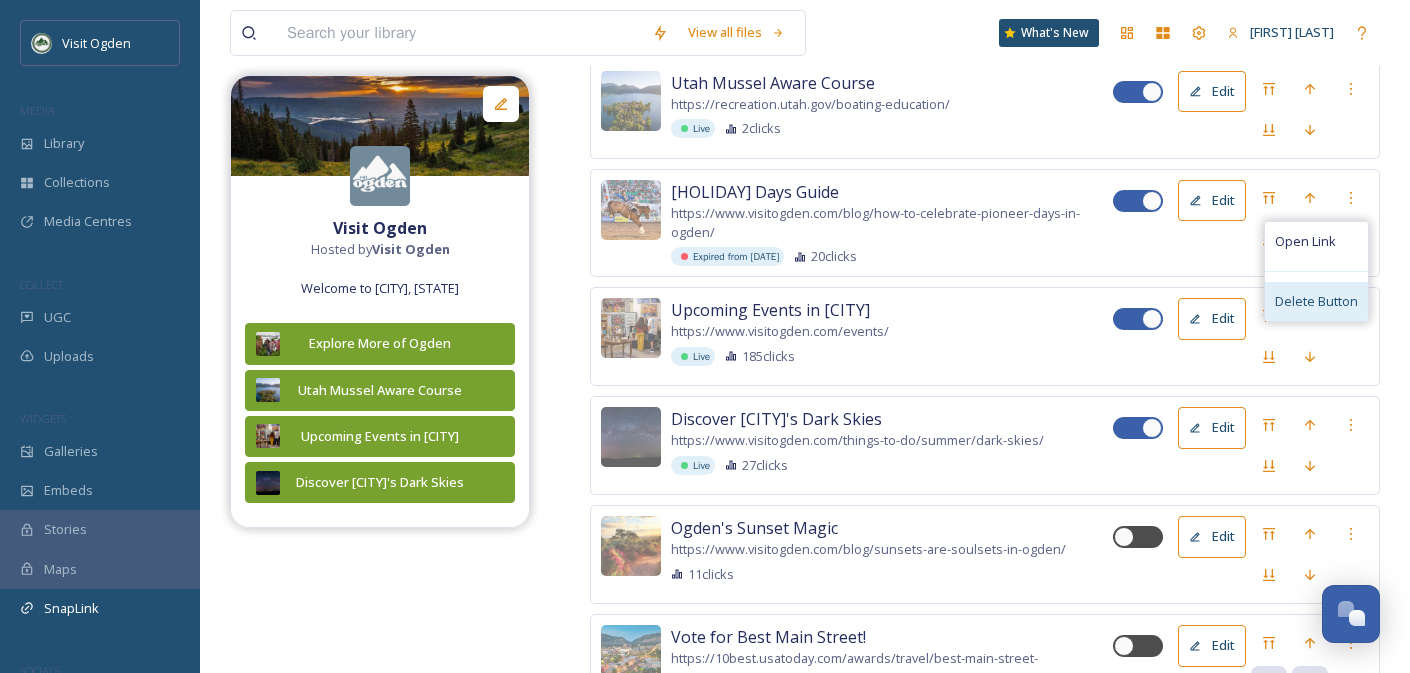 click on "Delete Button" at bounding box center [1316, 301] 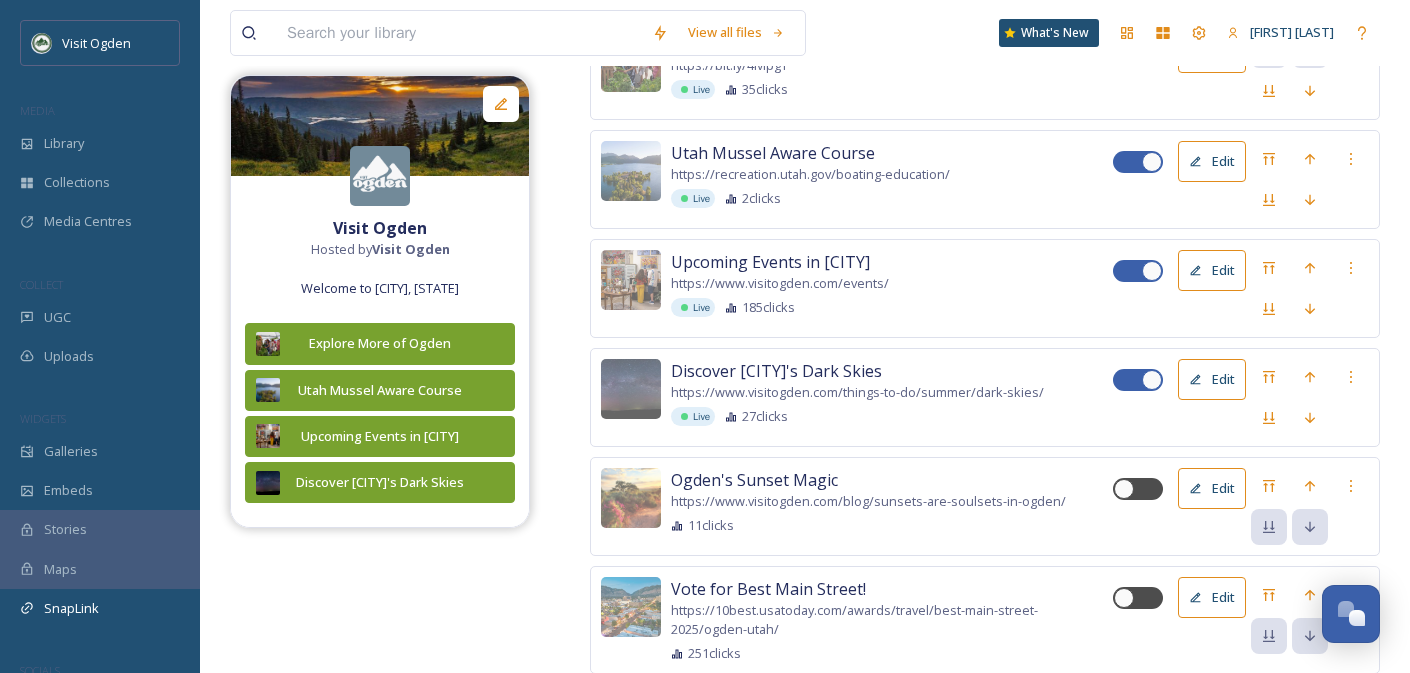 scroll, scrollTop: 359, scrollLeft: 0, axis: vertical 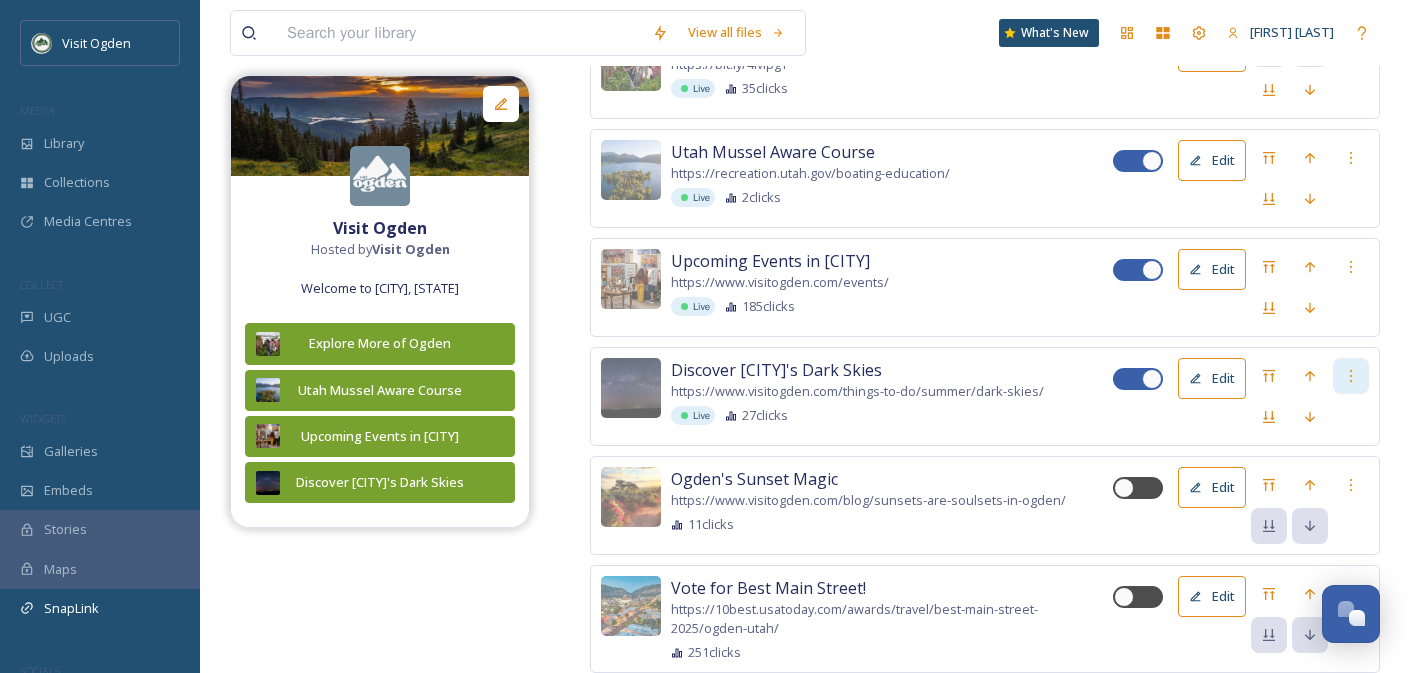 click at bounding box center [1351, 376] 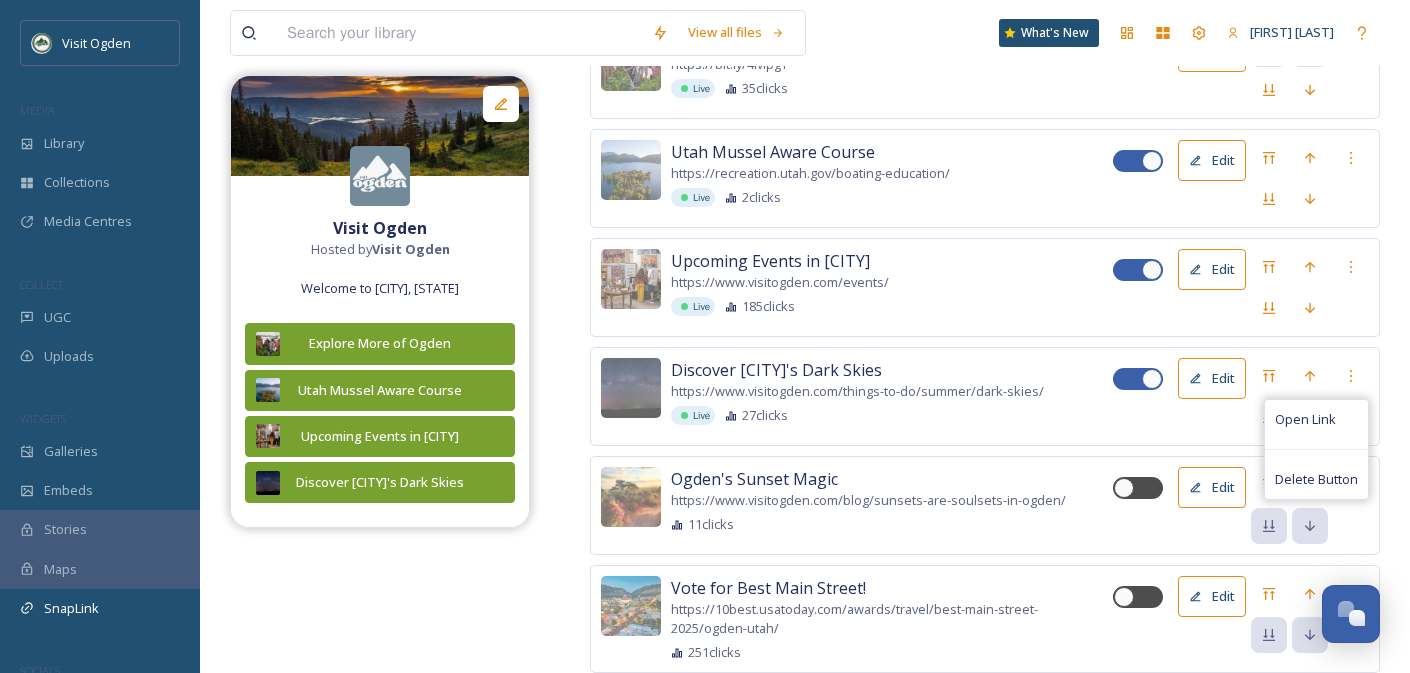click at bounding box center [1152, 379] 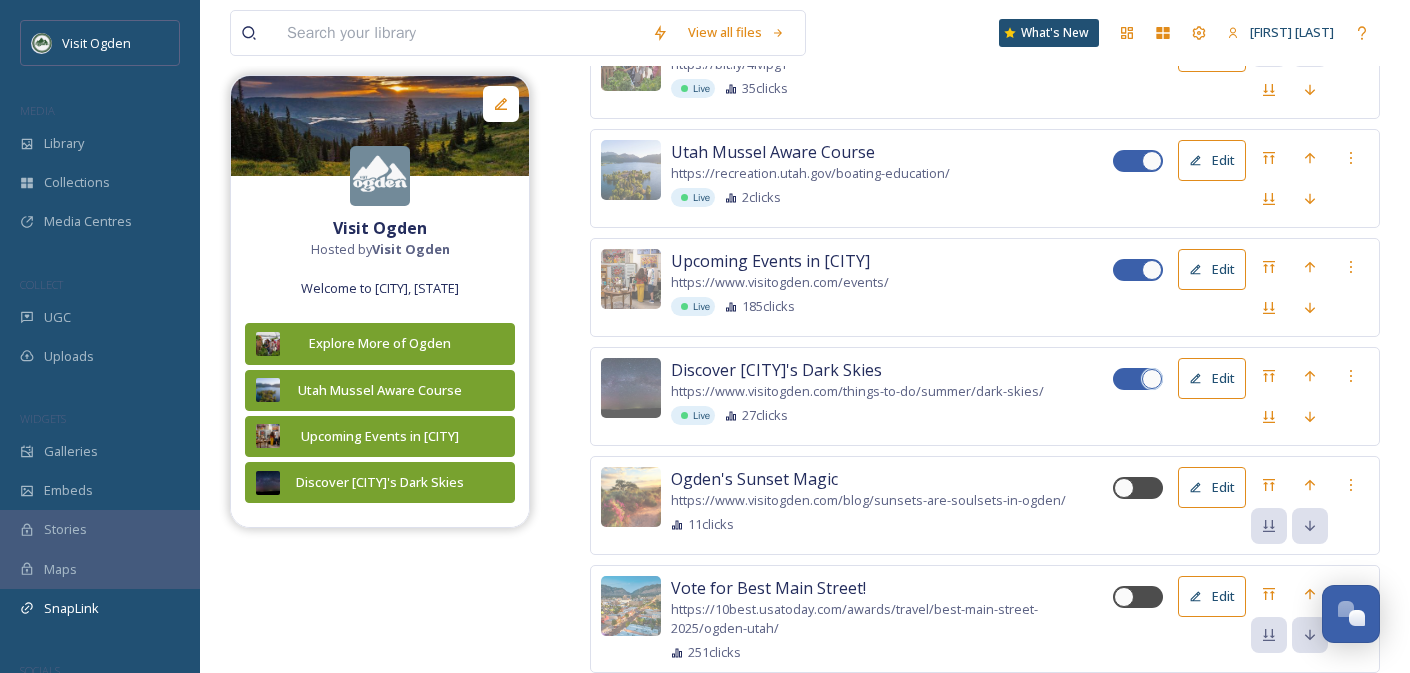 checkbox on "false" 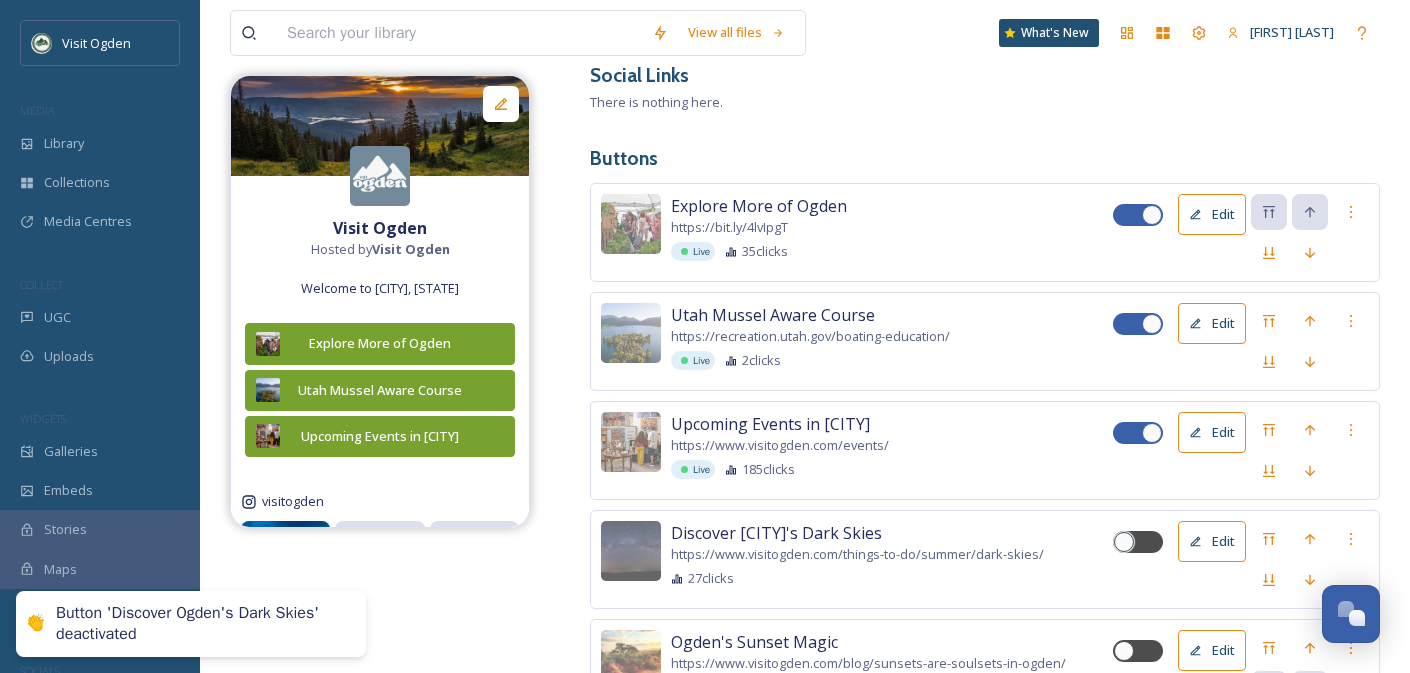 scroll, scrollTop: 194, scrollLeft: 0, axis: vertical 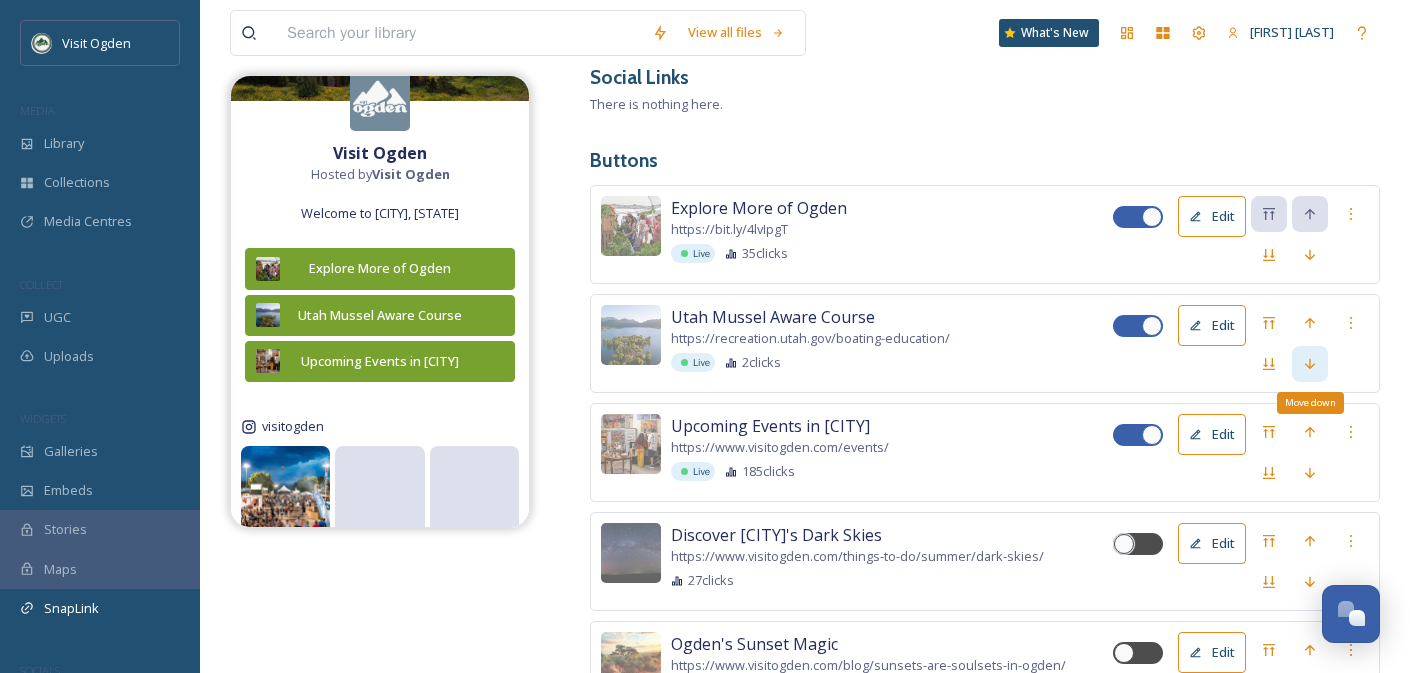 click 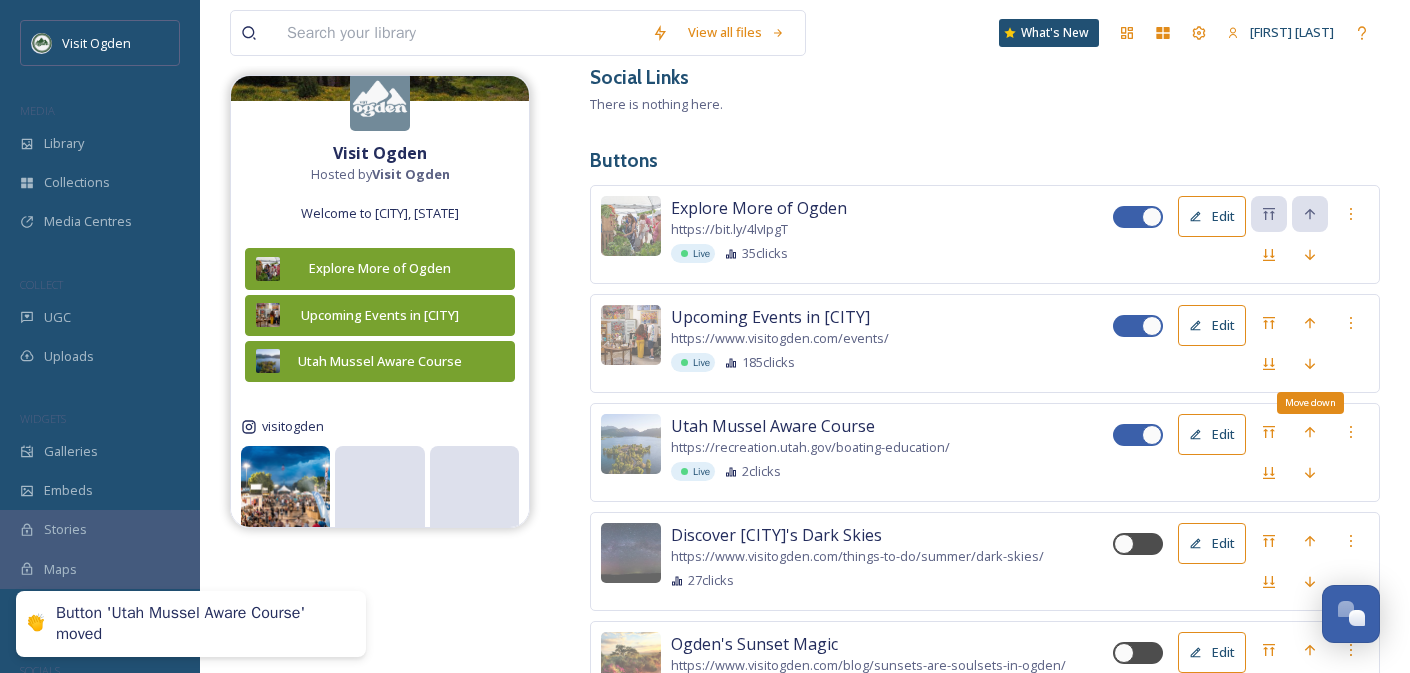 click 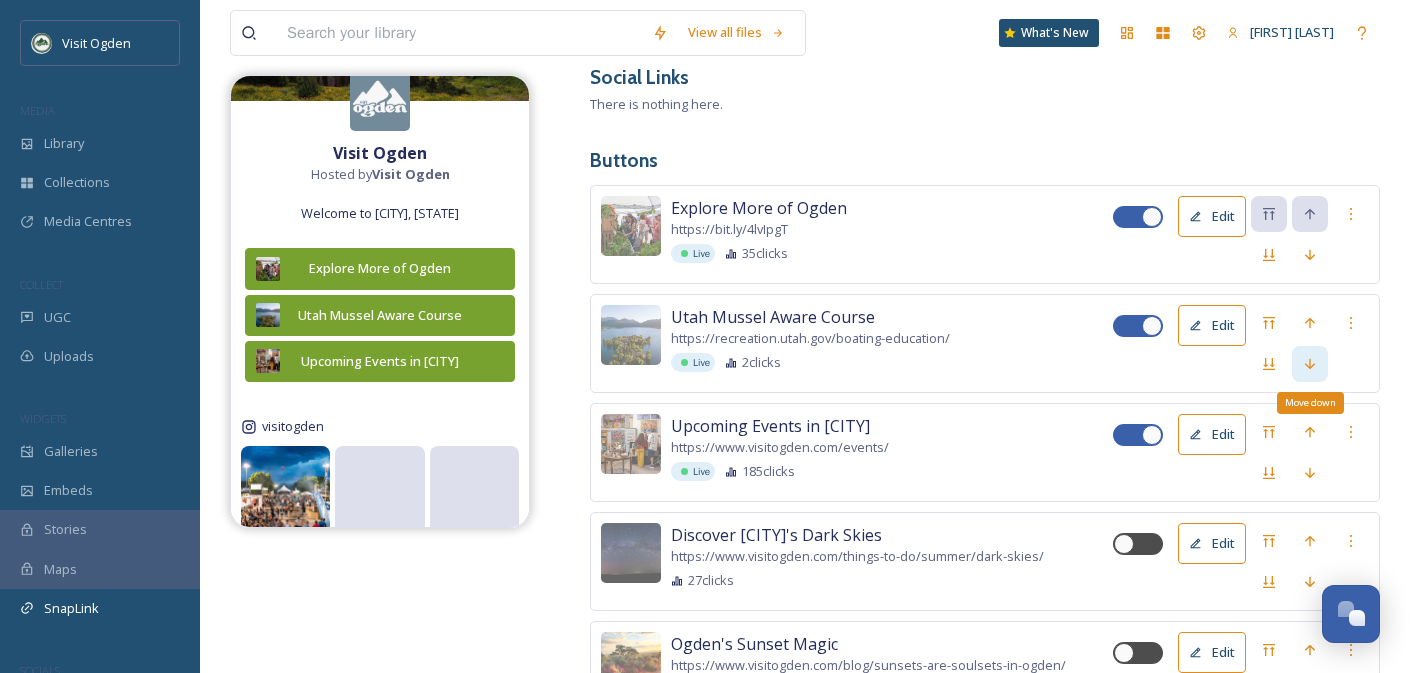 click on "Move down" at bounding box center [1310, 364] 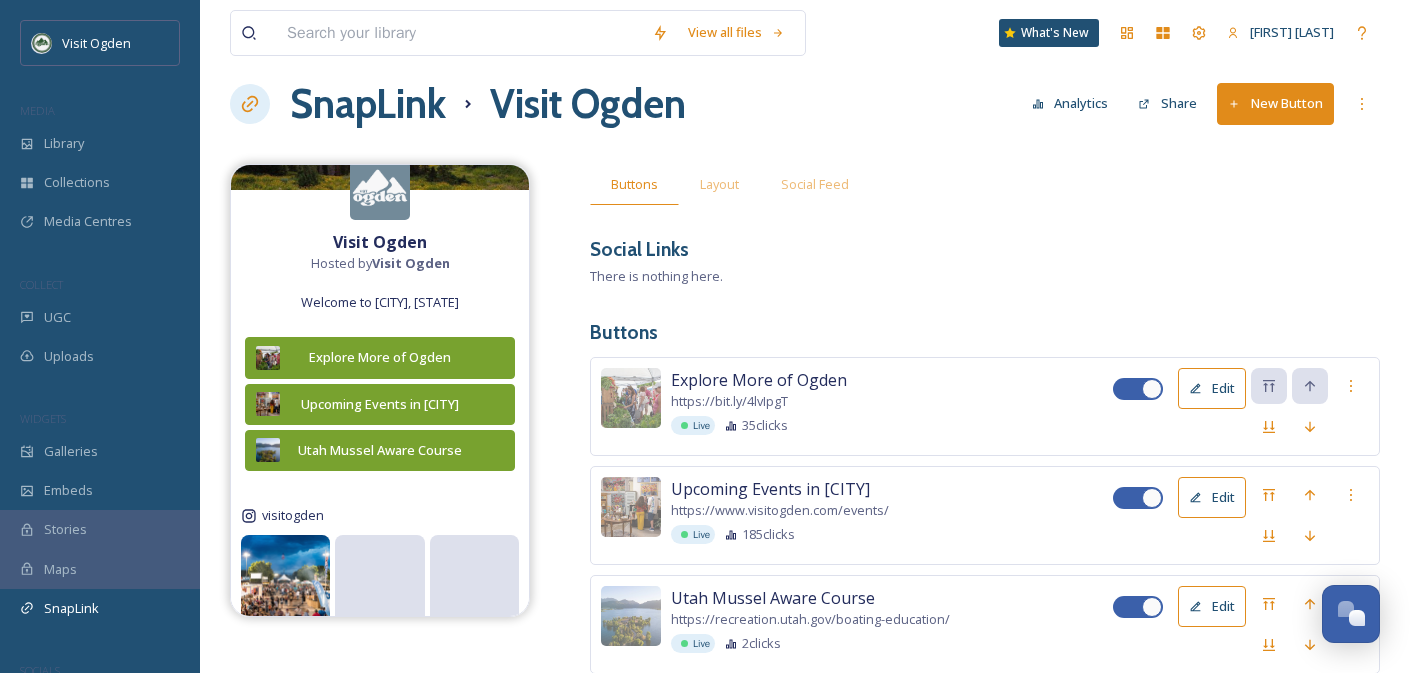 scroll, scrollTop: 24, scrollLeft: 0, axis: vertical 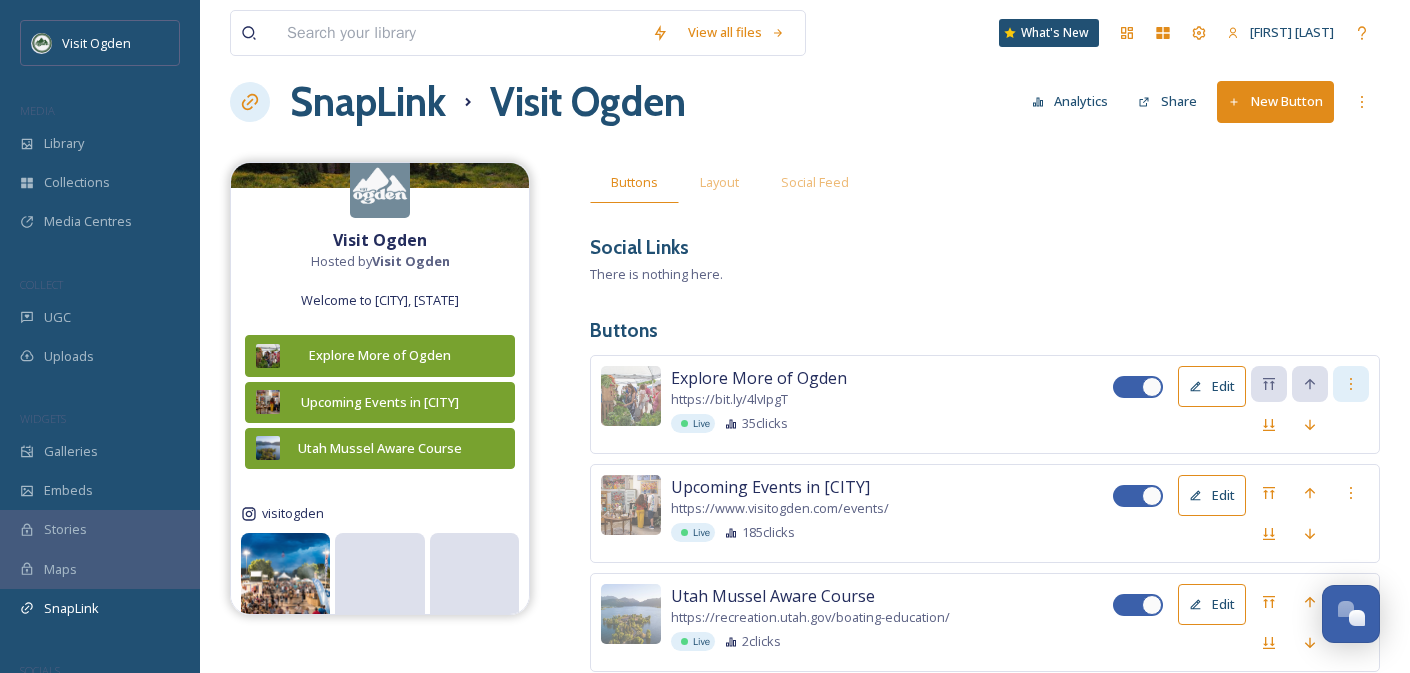click at bounding box center (1351, 384) 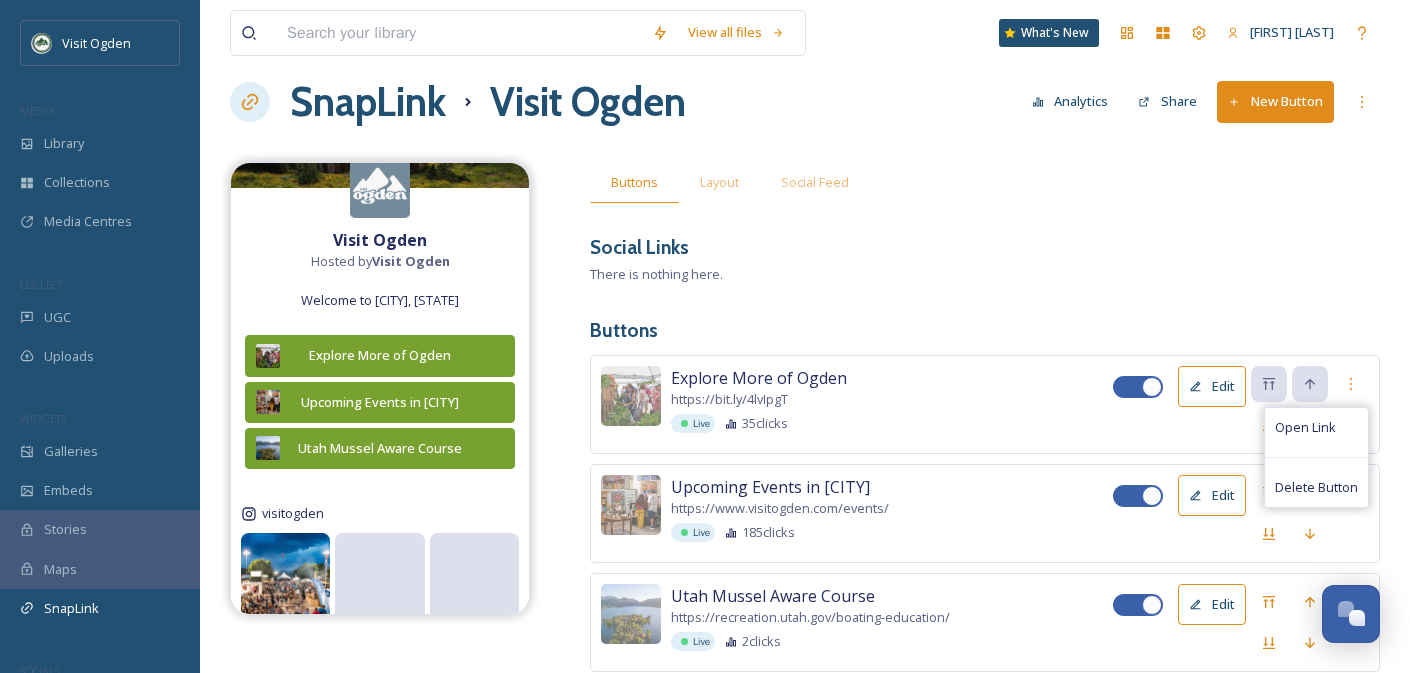click on "View all files What's New Shaylee Stevens SnapLink Visit Ogden Analytics Share New Button Visit Ogden Hosted by  Visit Ogden Welcome to Ogden, UT Explore More of Ogden Upcoming Events in Ogden Utah Mussel Aware Course visitogden Load More Buttons Layout Social Feed Social Links There is nothing here. Buttons Explore More of Ogden https://bit.ly/4lvIpgT Live 35  clicks Edit Open Link Delete Button Upcoming Events in Ogden https://www.visitogden.com/events/ Live 185  clicks Edit Utah Mussel Aware Course https://recreation.utah.gov/boating-education/ Live 2  clicks Edit Discover Ogden's Dark Skies https://www.visitogden.com/things-to-do/summer/dark-skies/ 27  clicks Edit Ogden's Sunset Magic https://www.visitogden.com/blog/sunsets-are-soulsets-in-ogden/ 11  clicks Edit Vote for Best Main Street! https://10best.usatoday.com/awards/travel/best-main-street-2025/ogden-utah/ 251  clicks Edit" at bounding box center [805, 522] 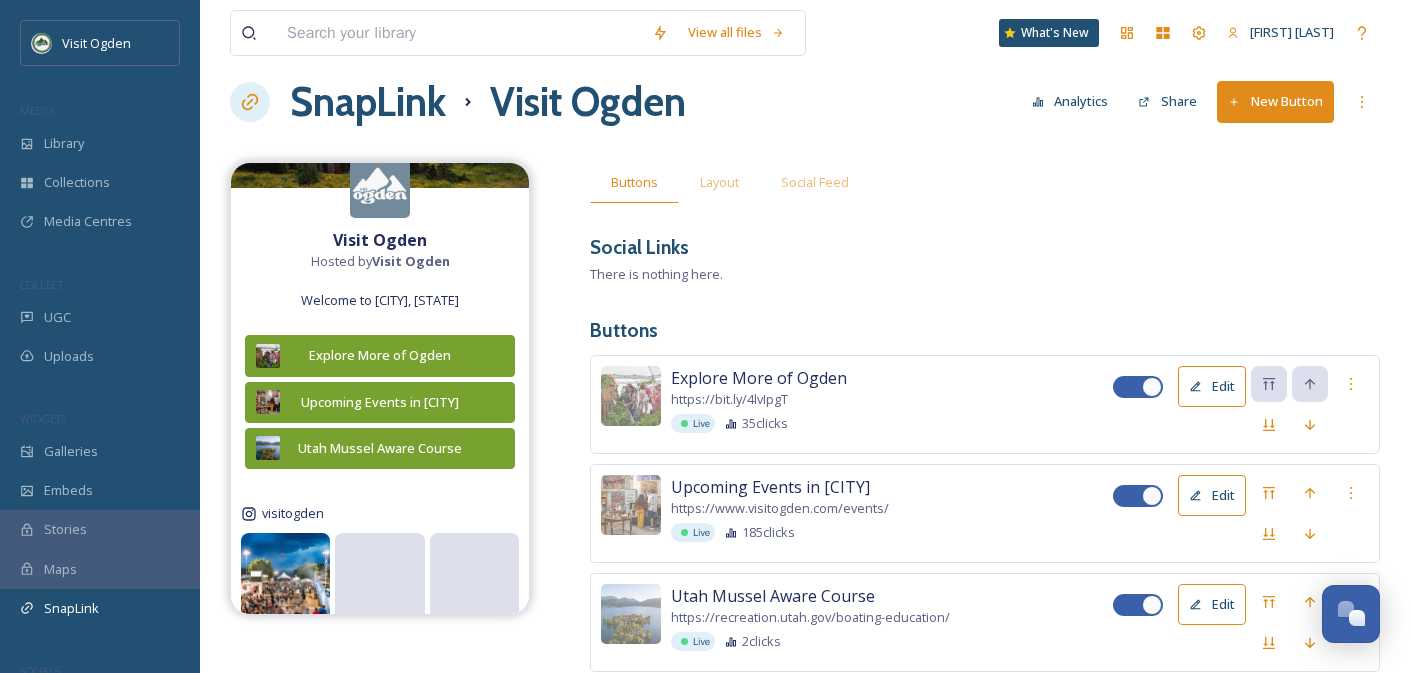 click on "New Button" at bounding box center (1275, 101) 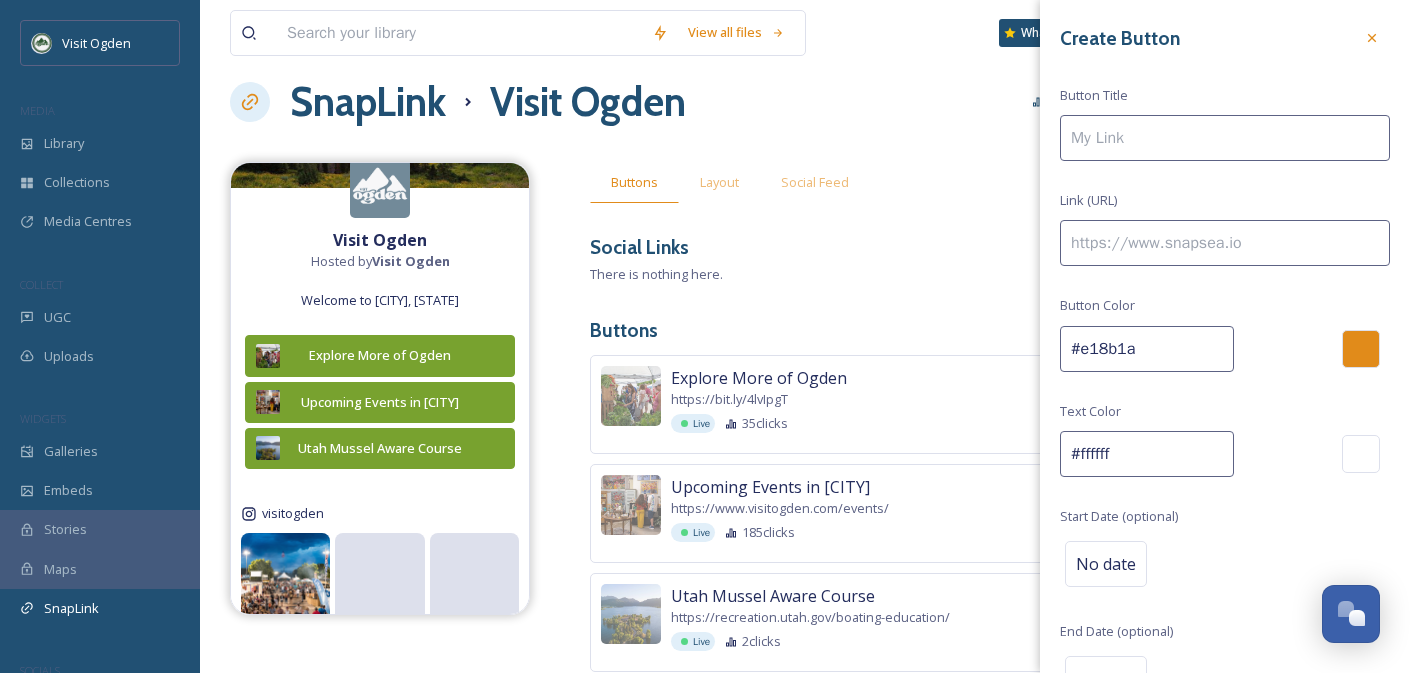 click at bounding box center [1225, 138] 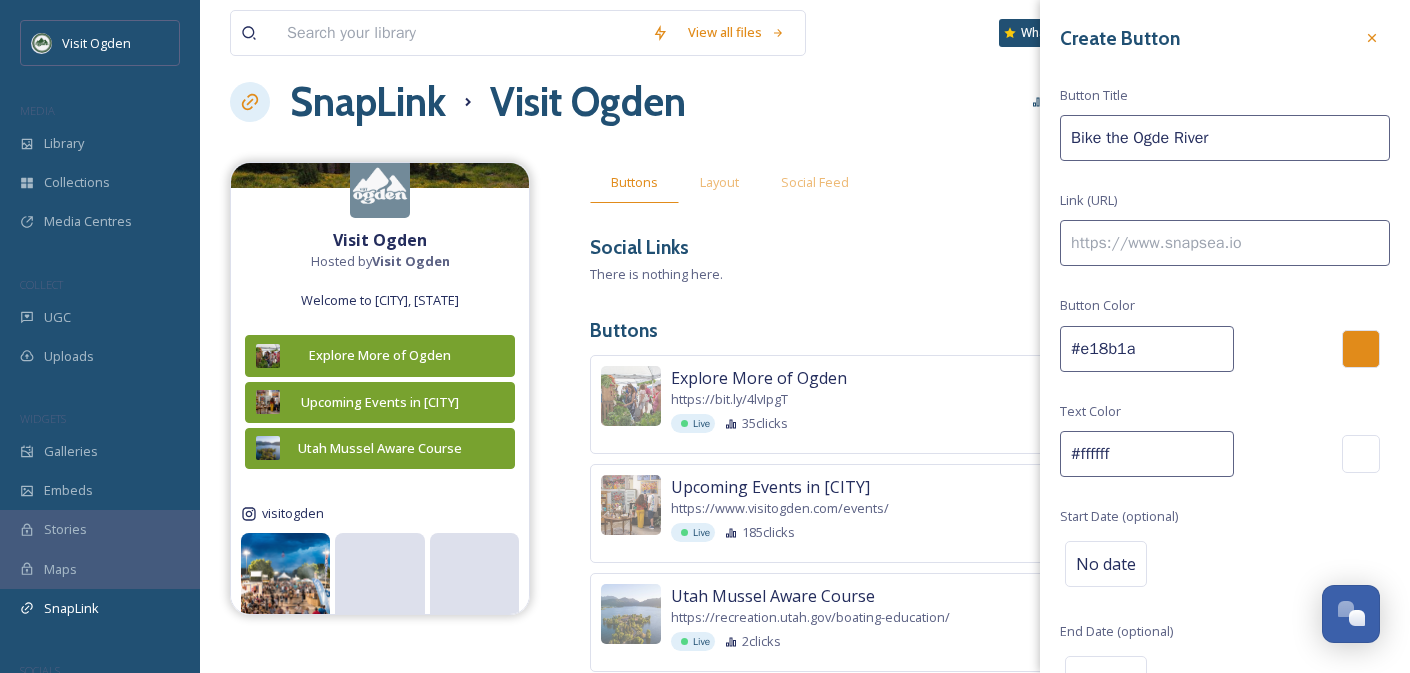 click on "Bike the Ogde River" at bounding box center [1225, 138] 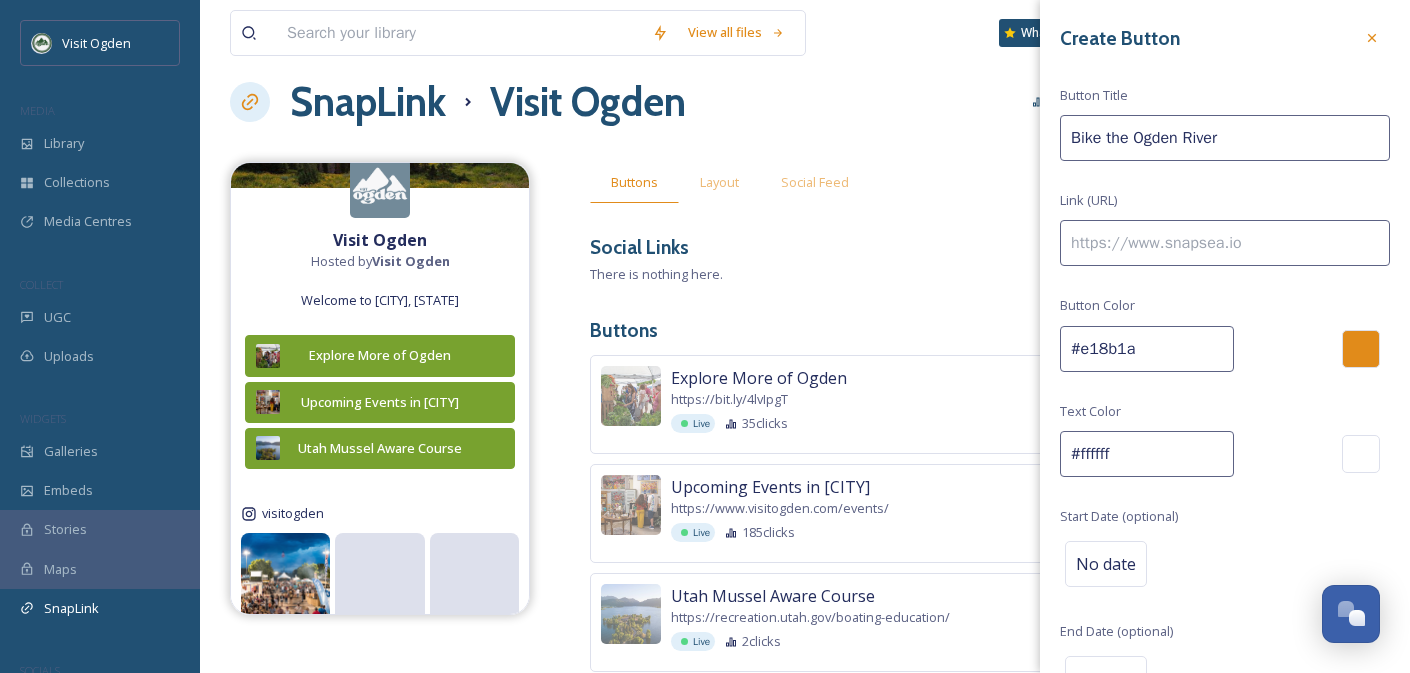 type on "Bike the Ogden River" 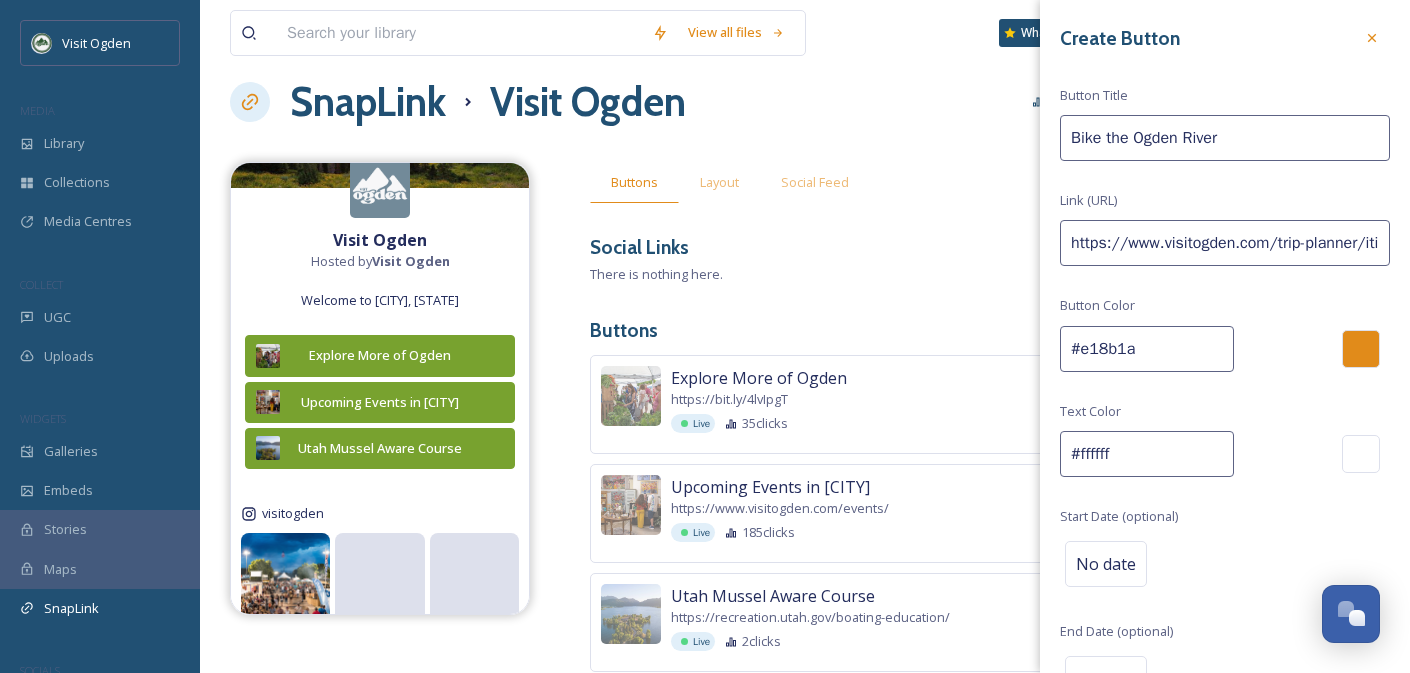 scroll, scrollTop: 0, scrollLeft: 225, axis: horizontal 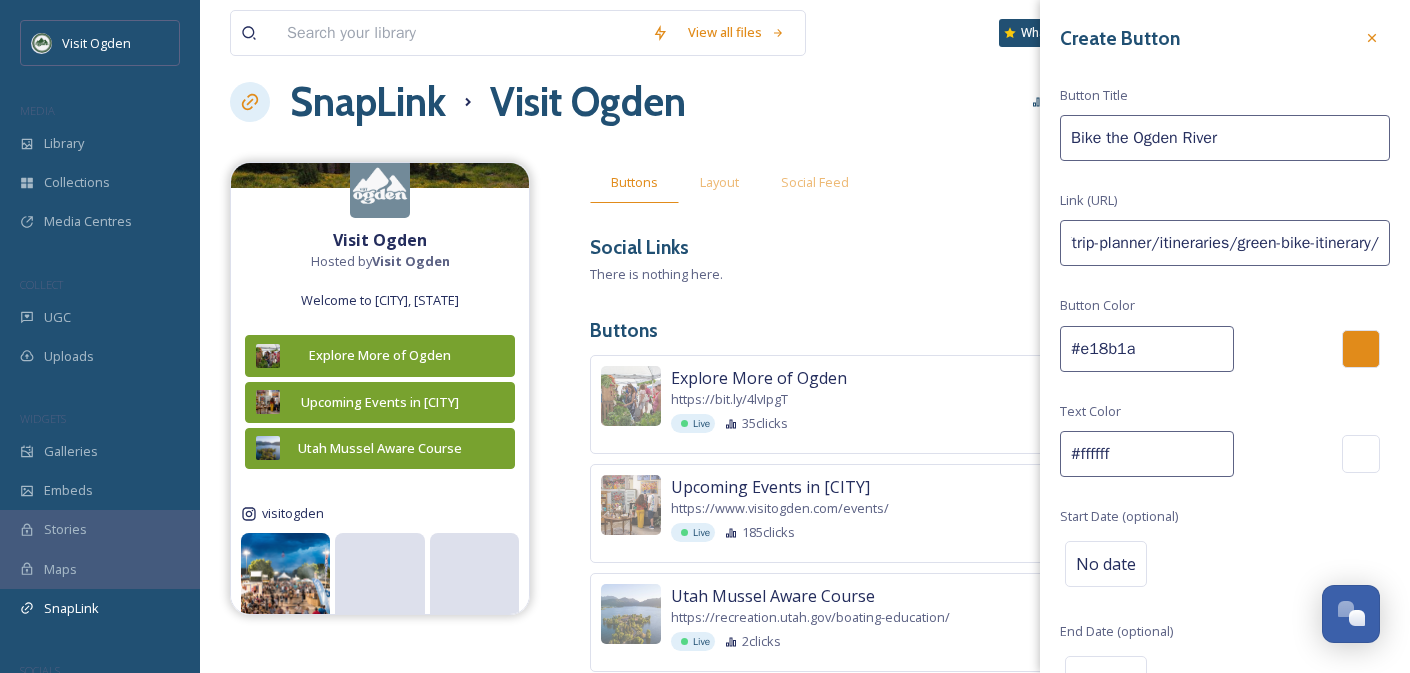 type on "https://www.visitogden.com/trip-planner/itineraries/green-bike-itinerary/" 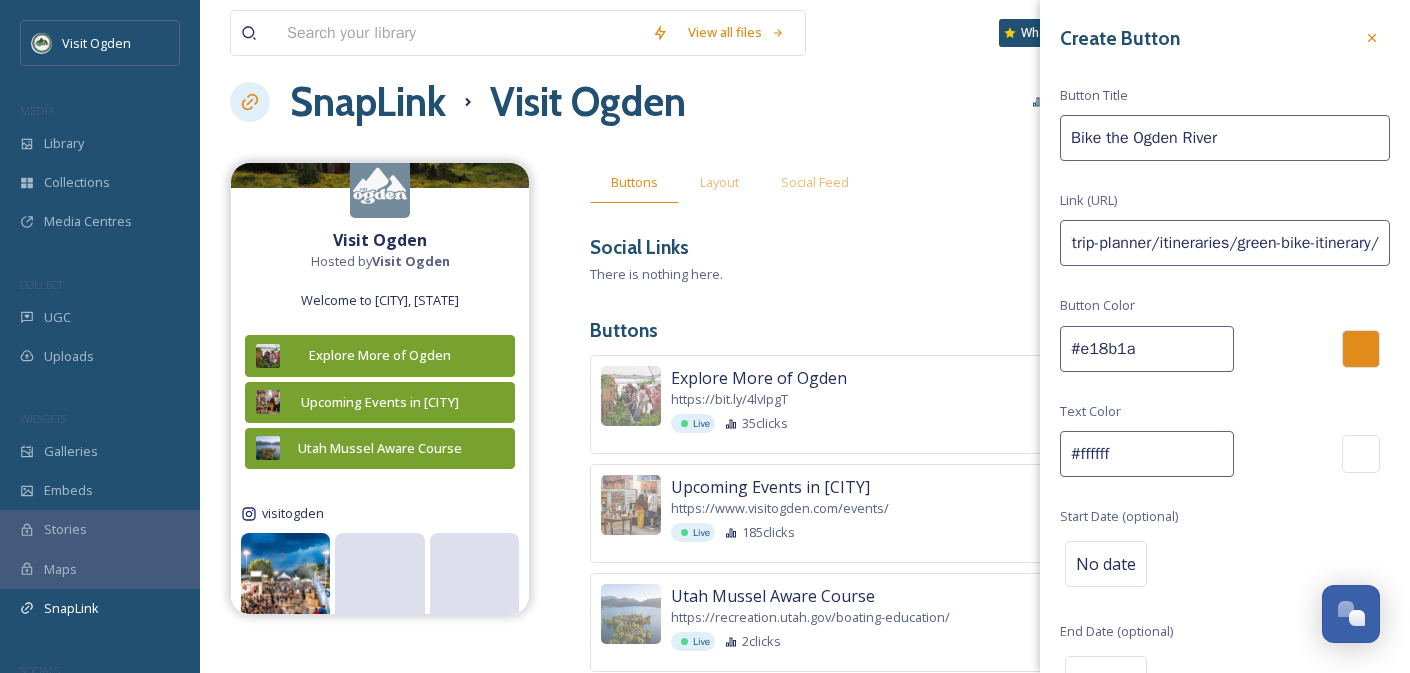 scroll, scrollTop: 0, scrollLeft: 0, axis: both 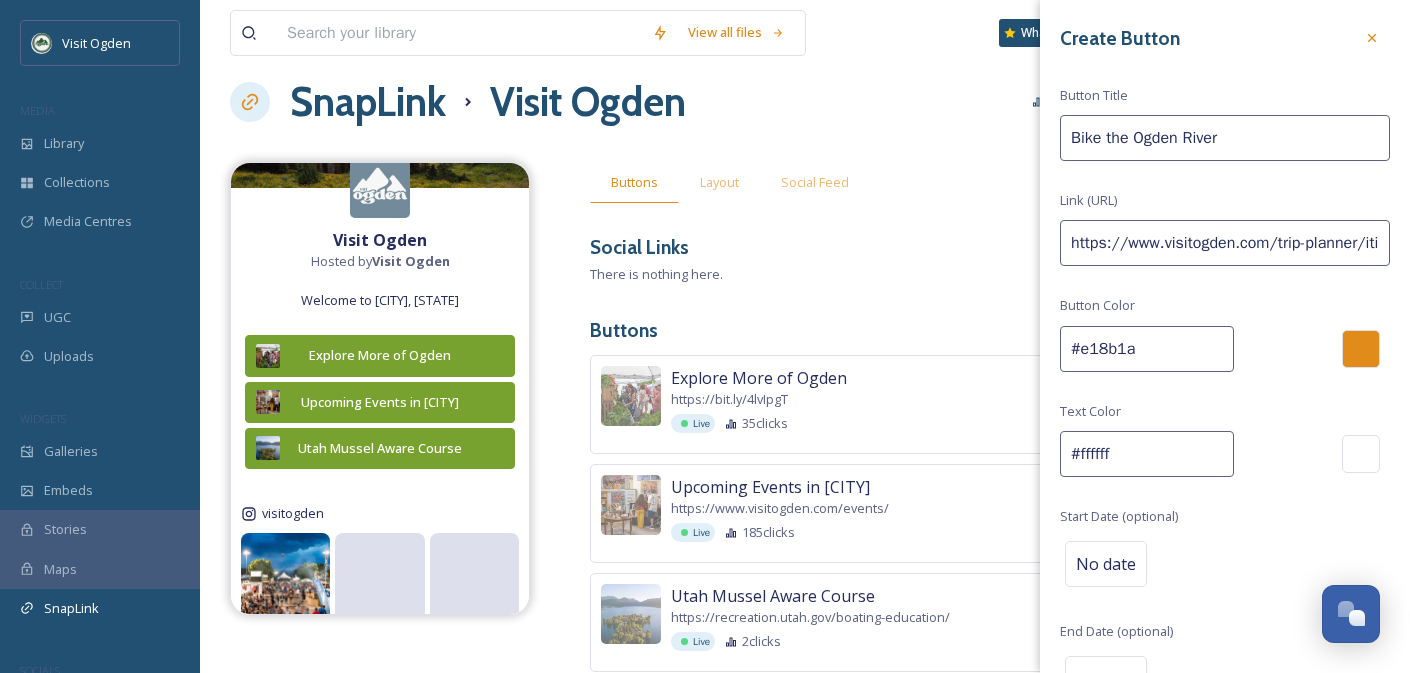 drag, startPoint x: 1151, startPoint y: 345, endPoint x: 1069, endPoint y: 347, distance: 82.02438 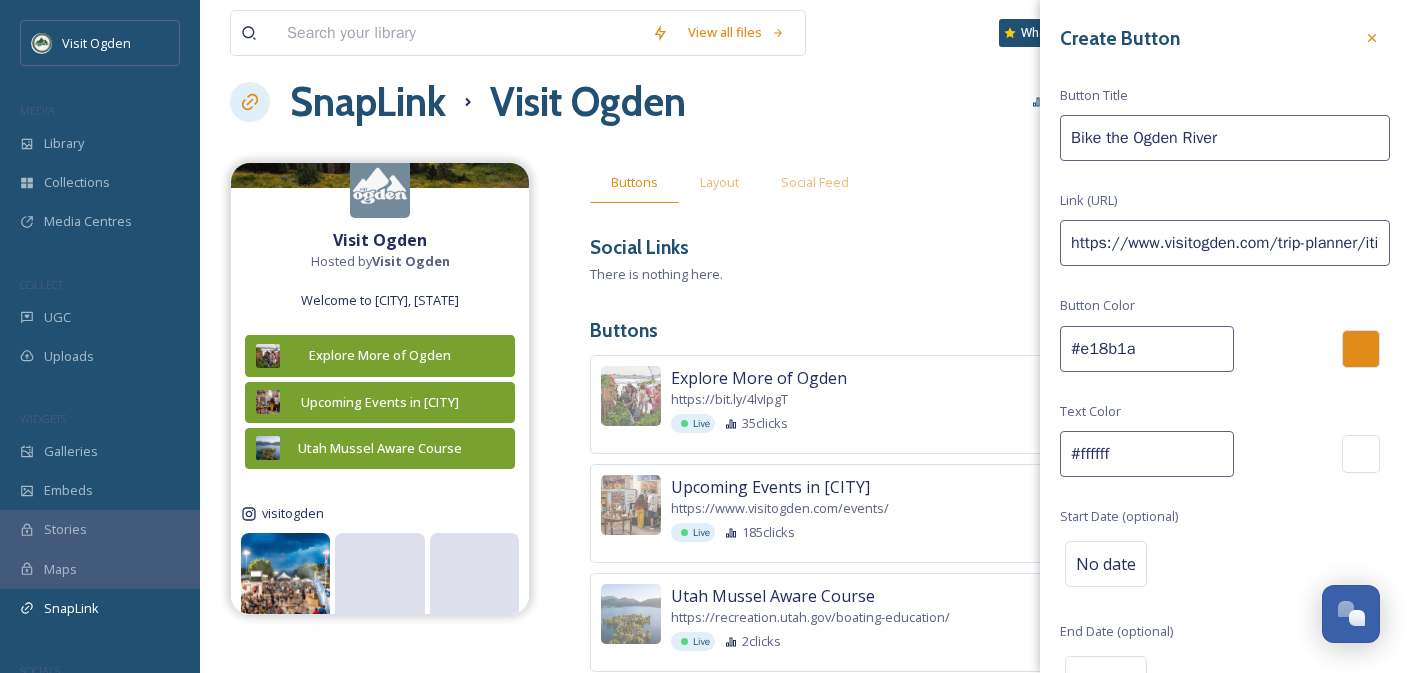 click on "#e18b1a" at bounding box center [1147, 349] 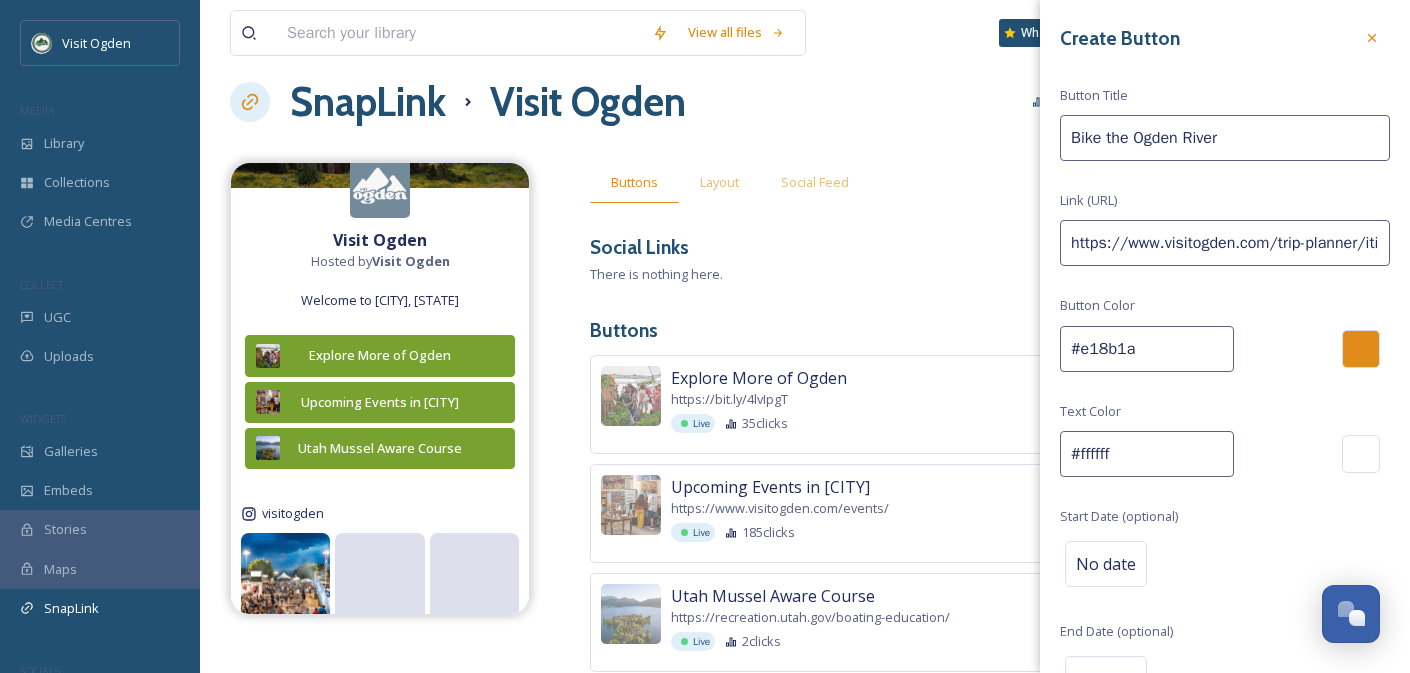 paste on "78a22f" 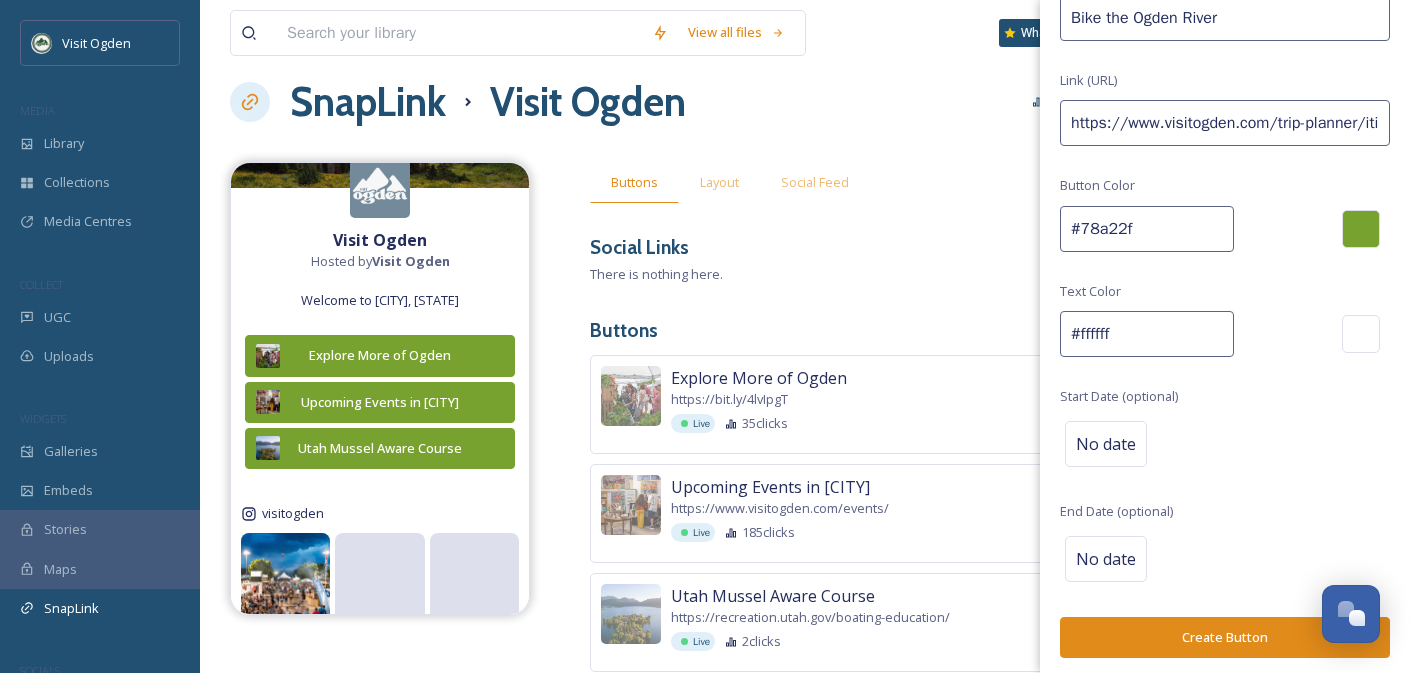 type on "#78a22f" 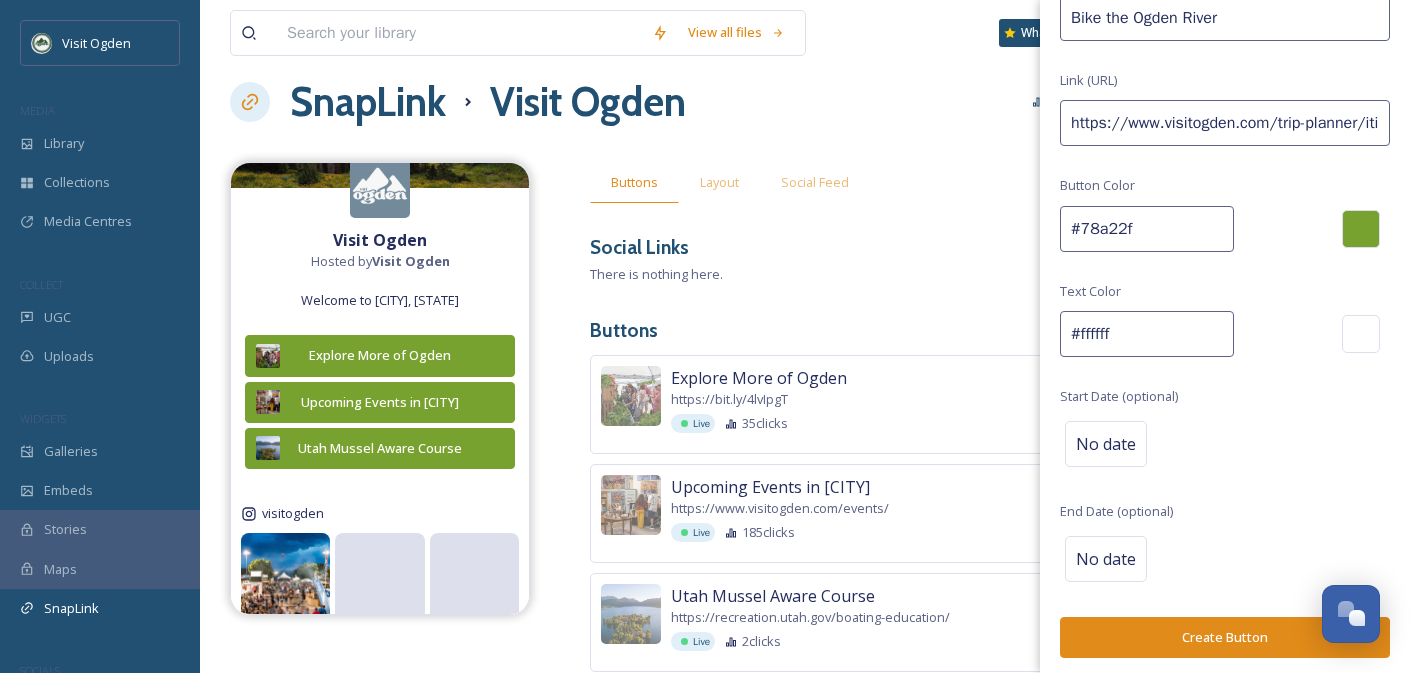 click on "Create Button" at bounding box center (1225, 637) 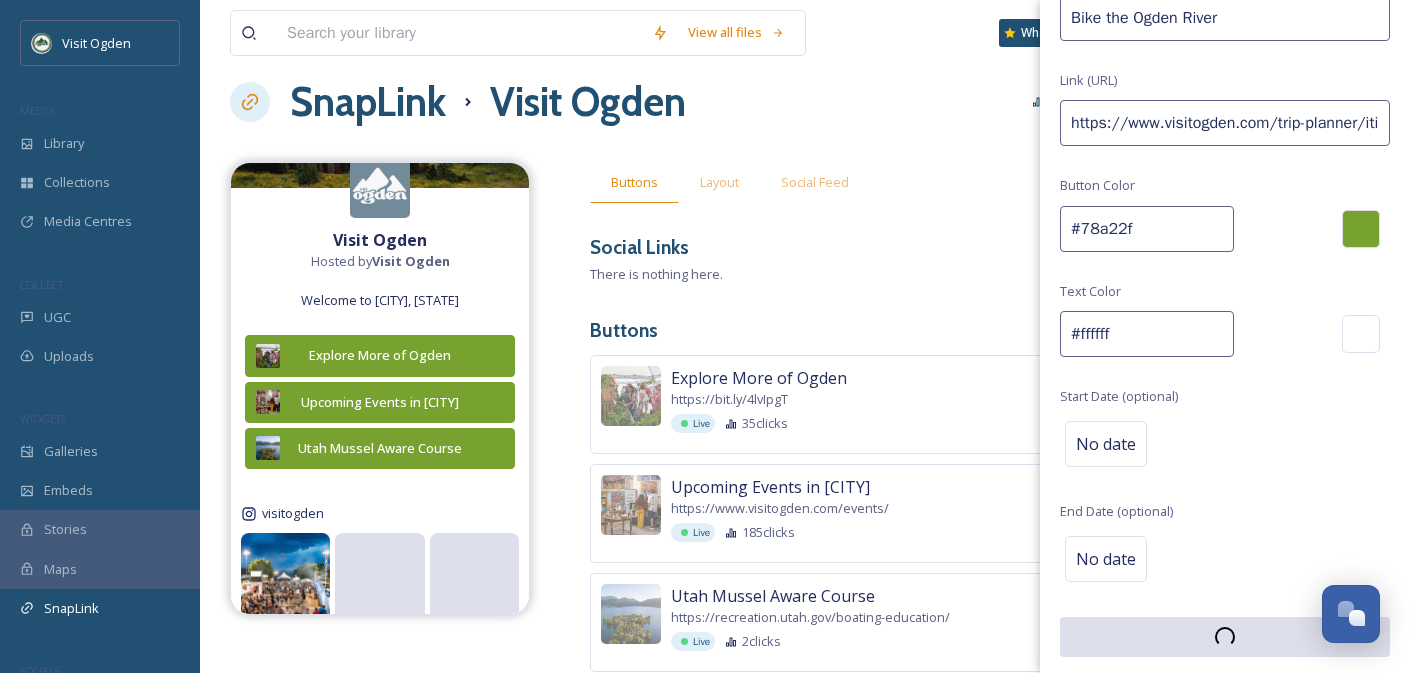 scroll, scrollTop: 120, scrollLeft: 0, axis: vertical 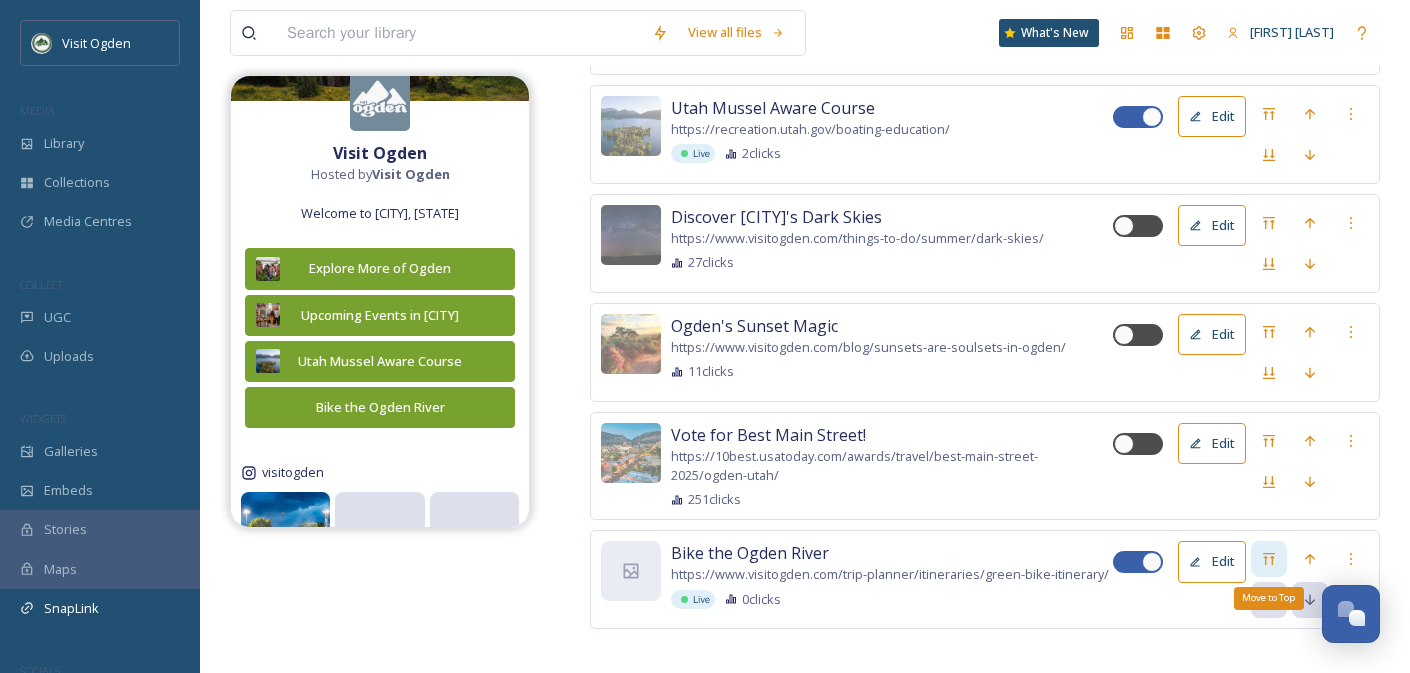 click 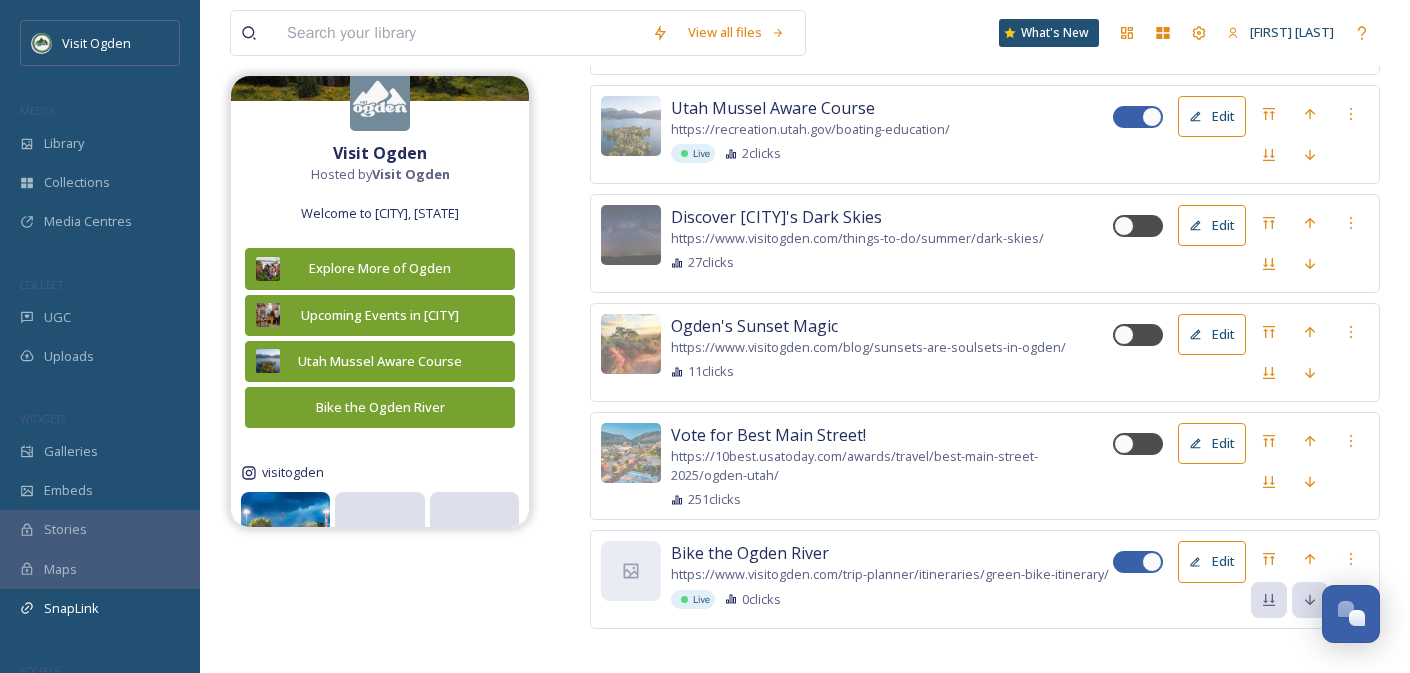 scroll, scrollTop: 0, scrollLeft: 0, axis: both 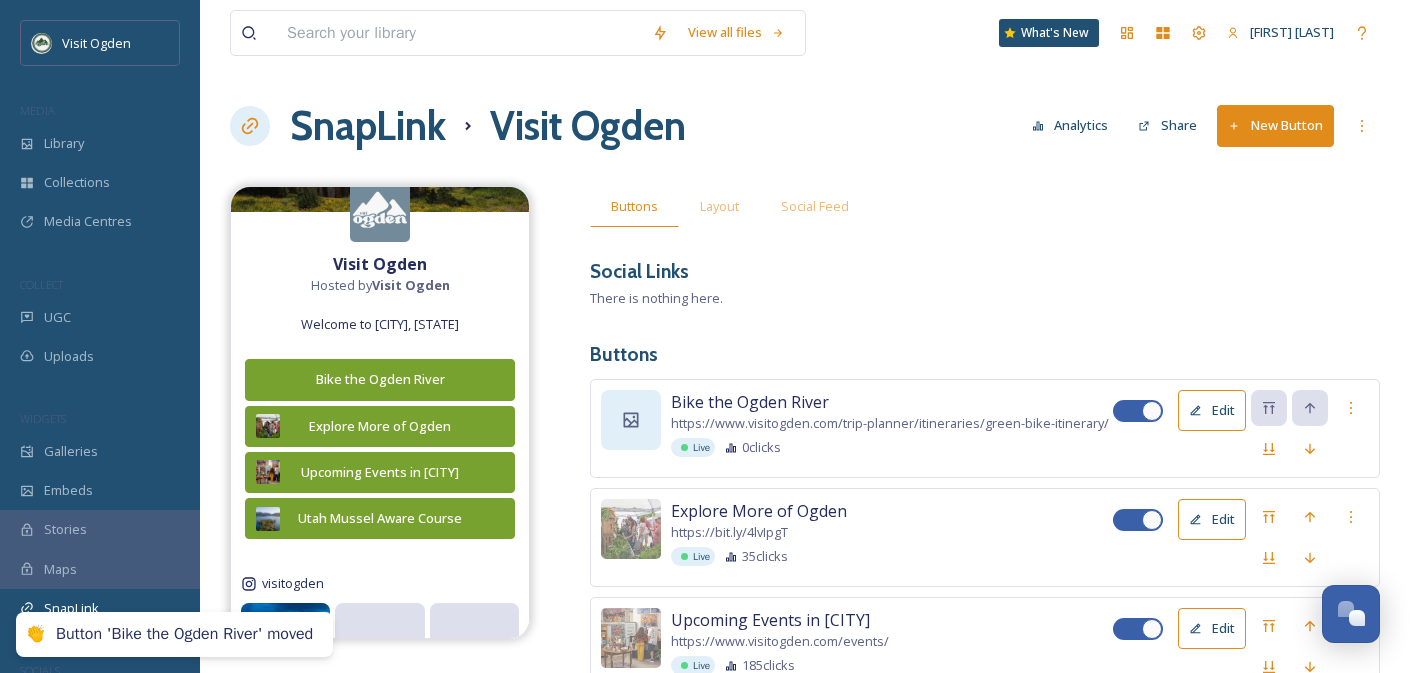 click 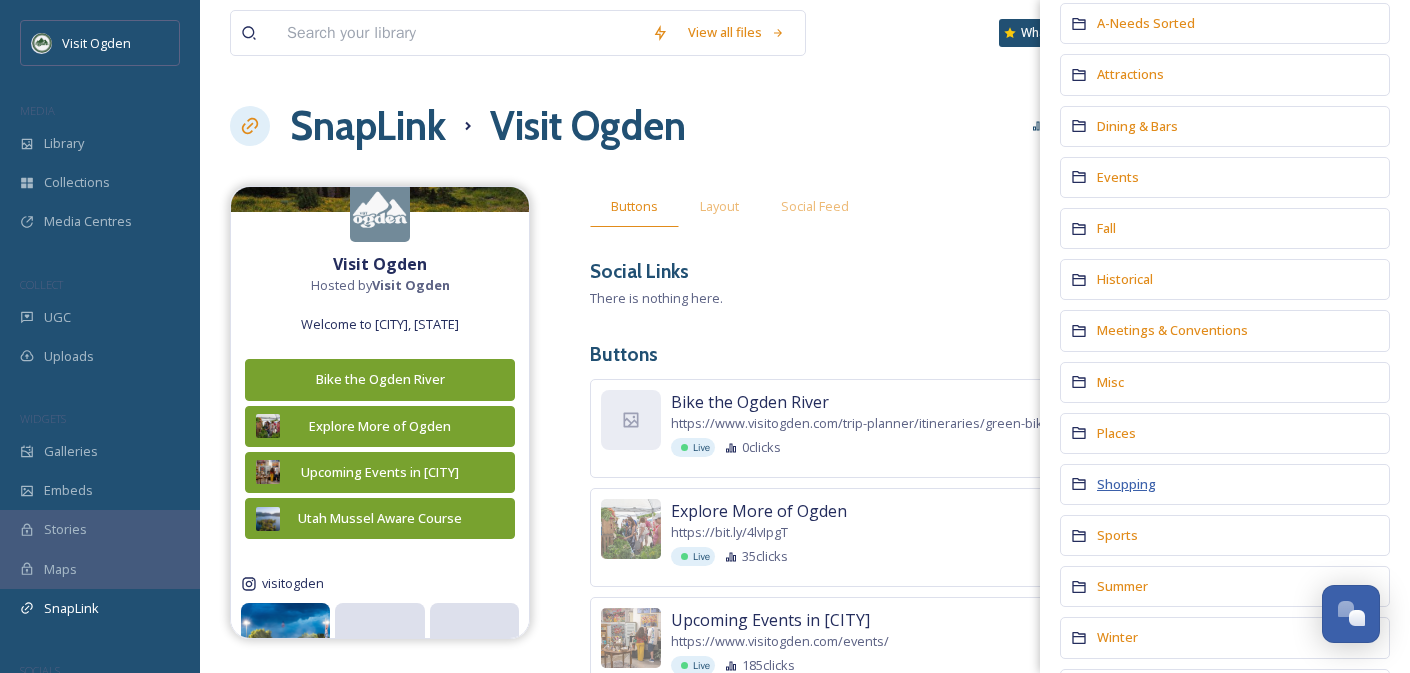 scroll, scrollTop: 175, scrollLeft: 0, axis: vertical 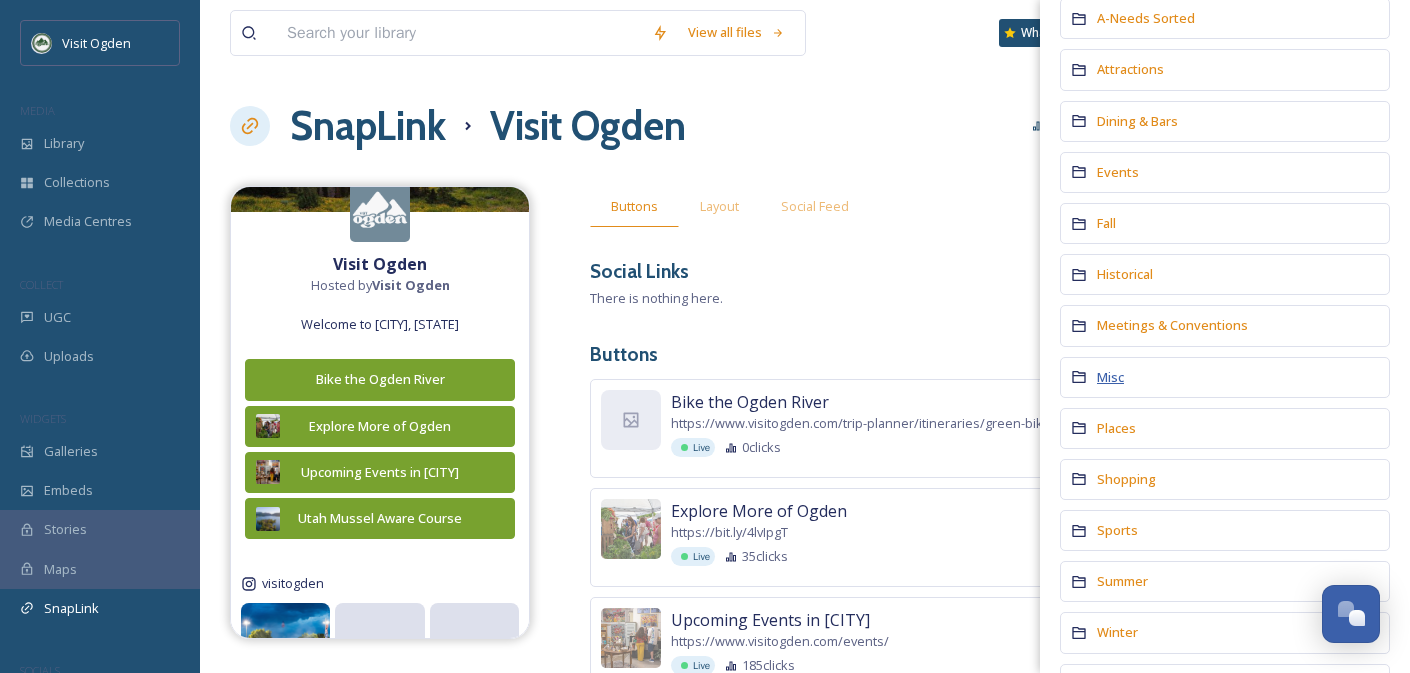 click on "Misc" at bounding box center (1110, 377) 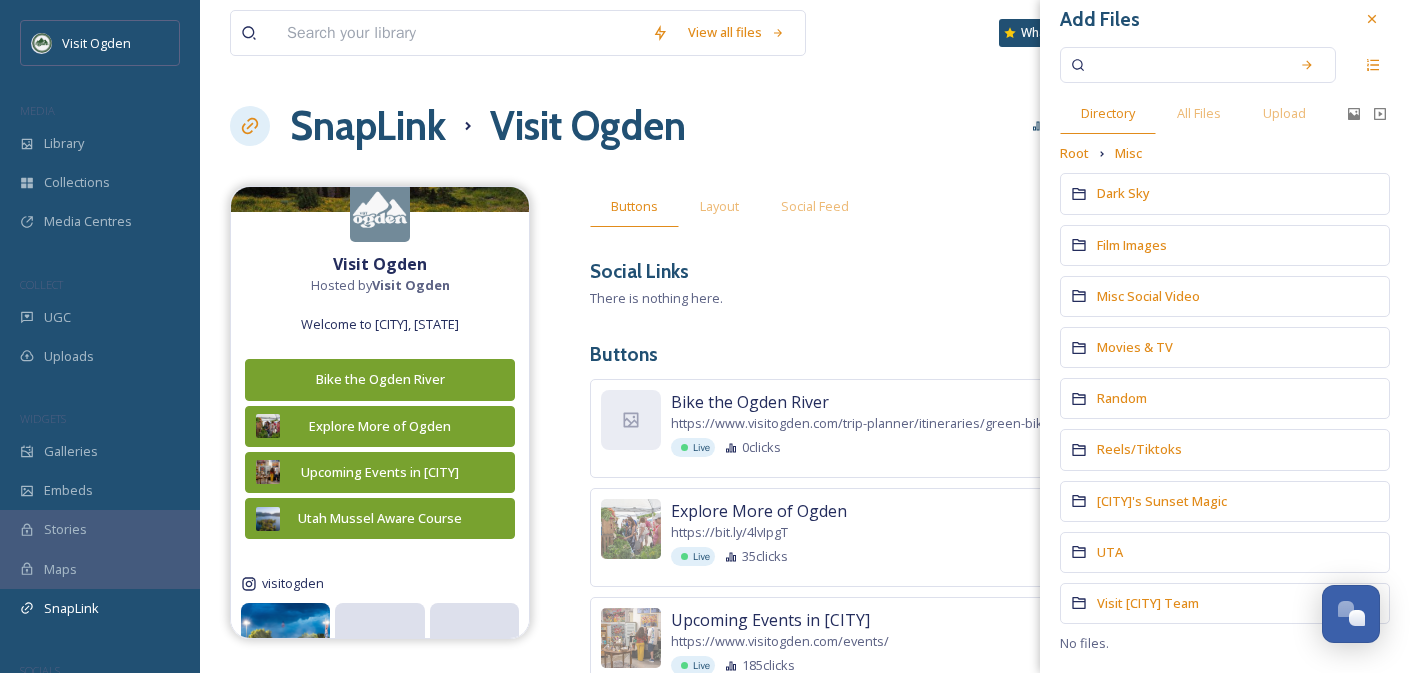 scroll, scrollTop: 19, scrollLeft: 0, axis: vertical 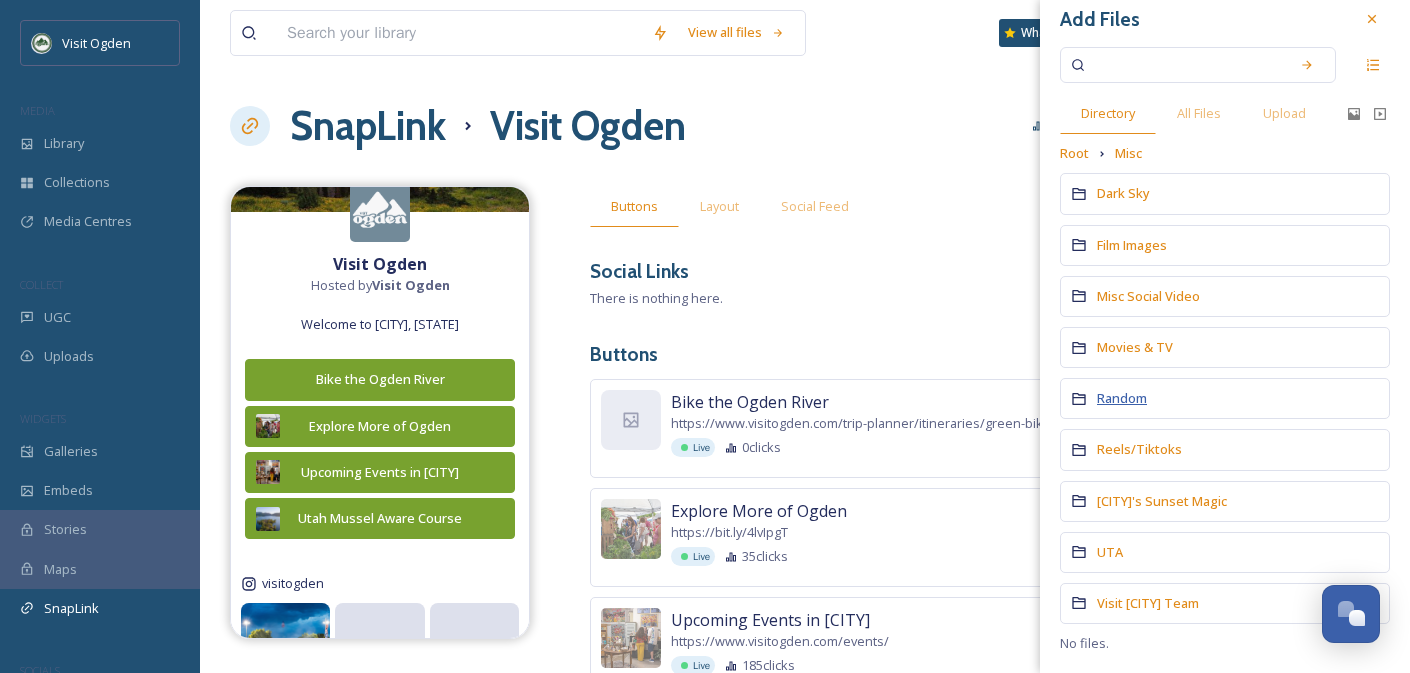 click on "Random" at bounding box center (1122, 398) 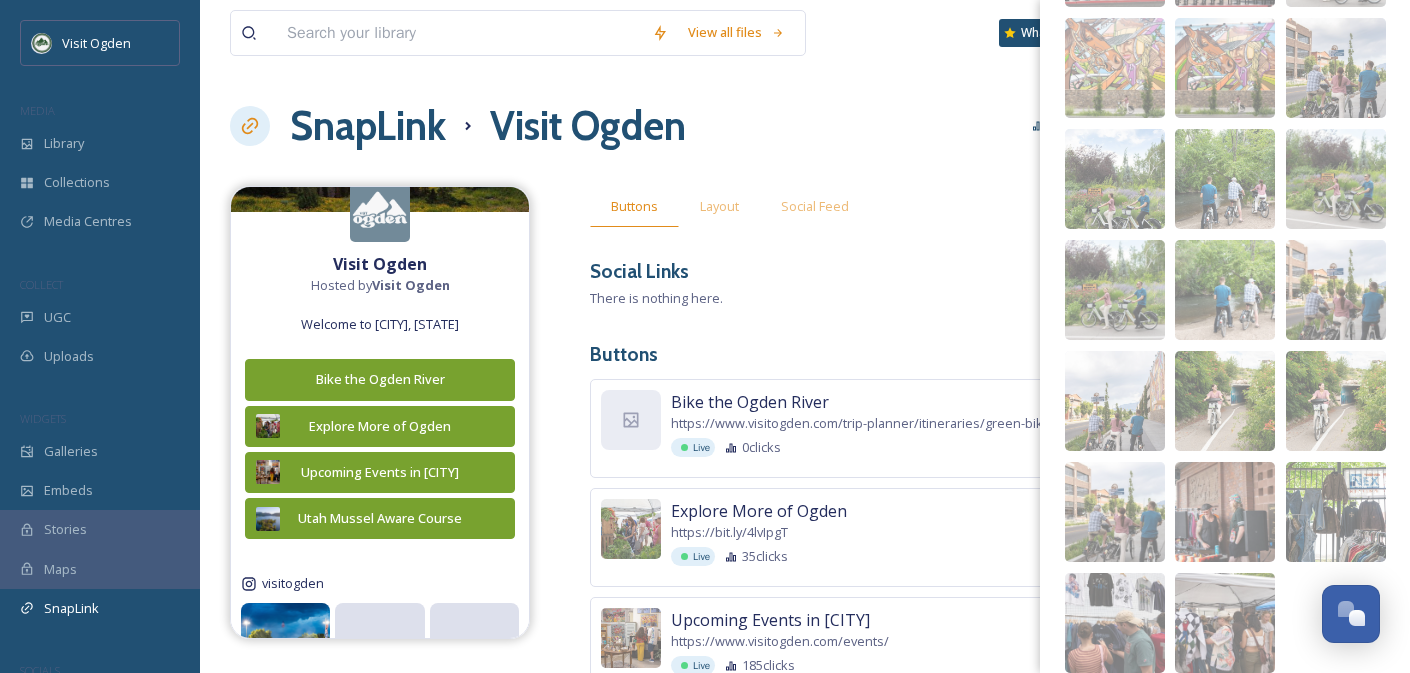 scroll, scrollTop: 343, scrollLeft: 0, axis: vertical 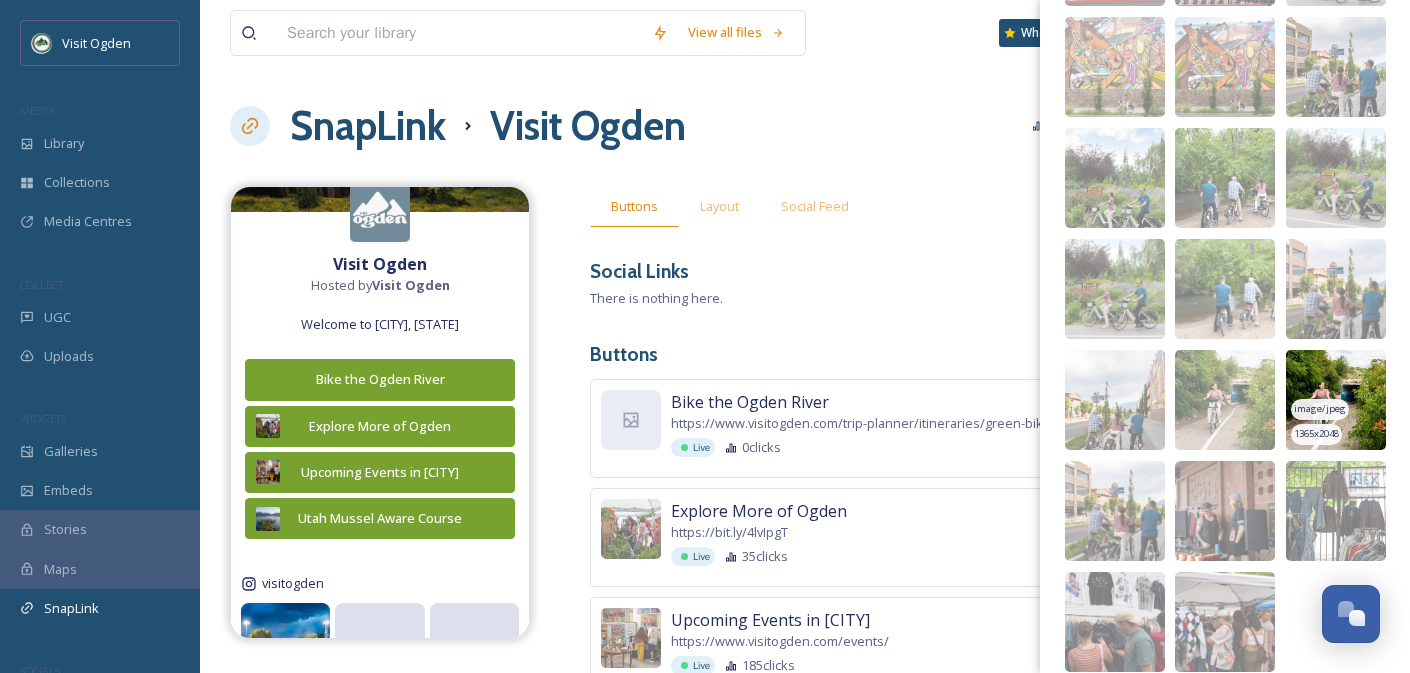 click at bounding box center (1336, 400) 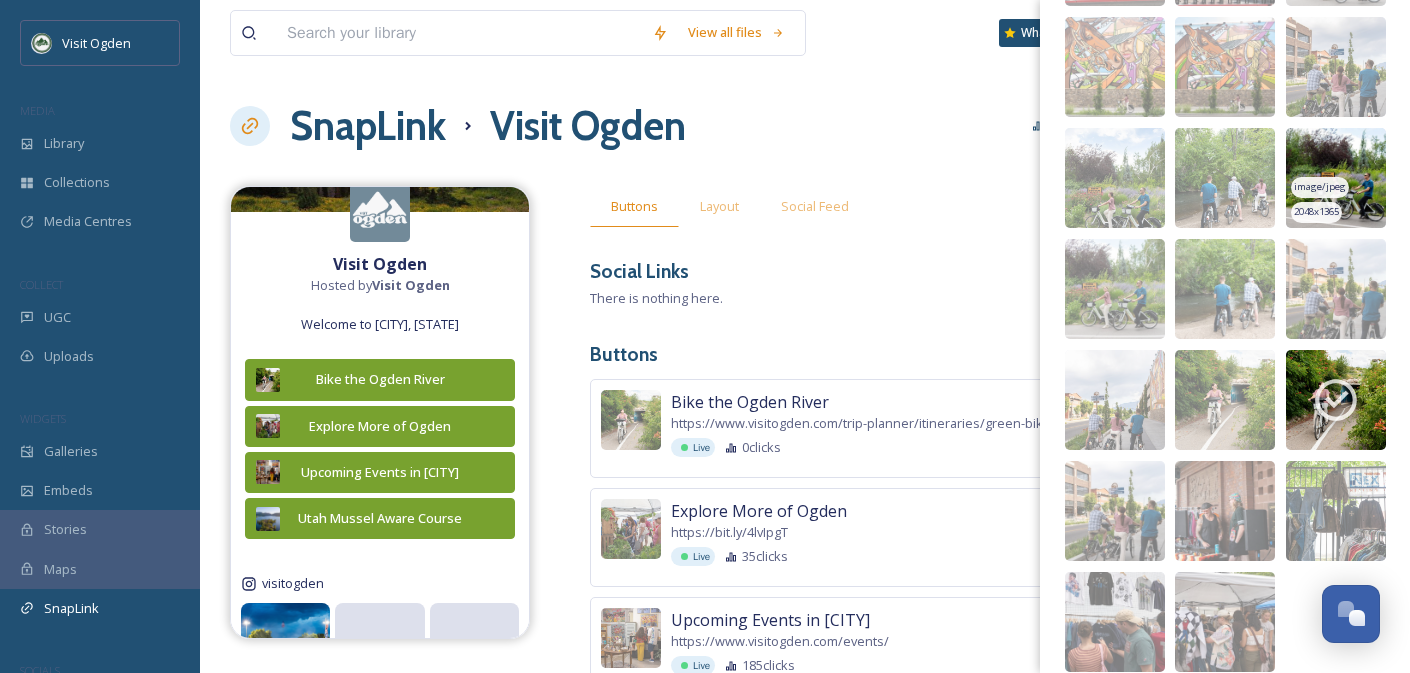 scroll, scrollTop: 0, scrollLeft: 0, axis: both 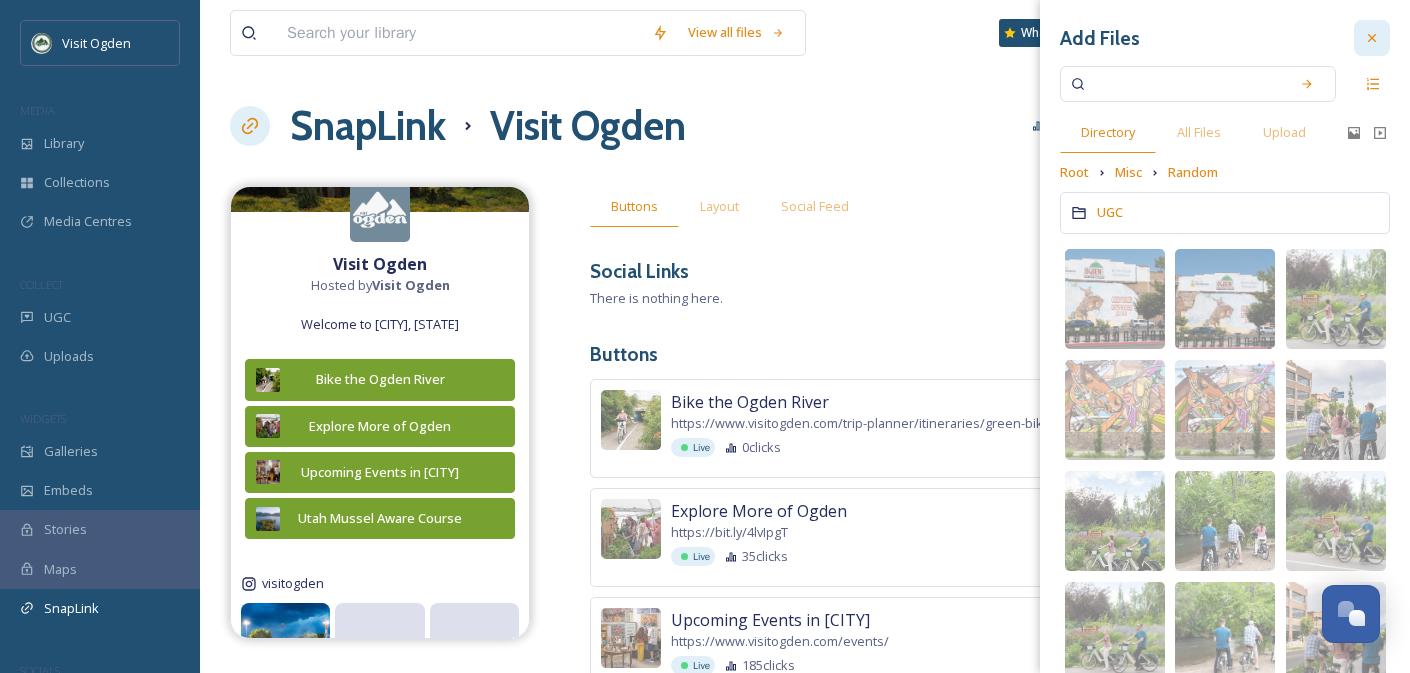click at bounding box center [1372, 38] 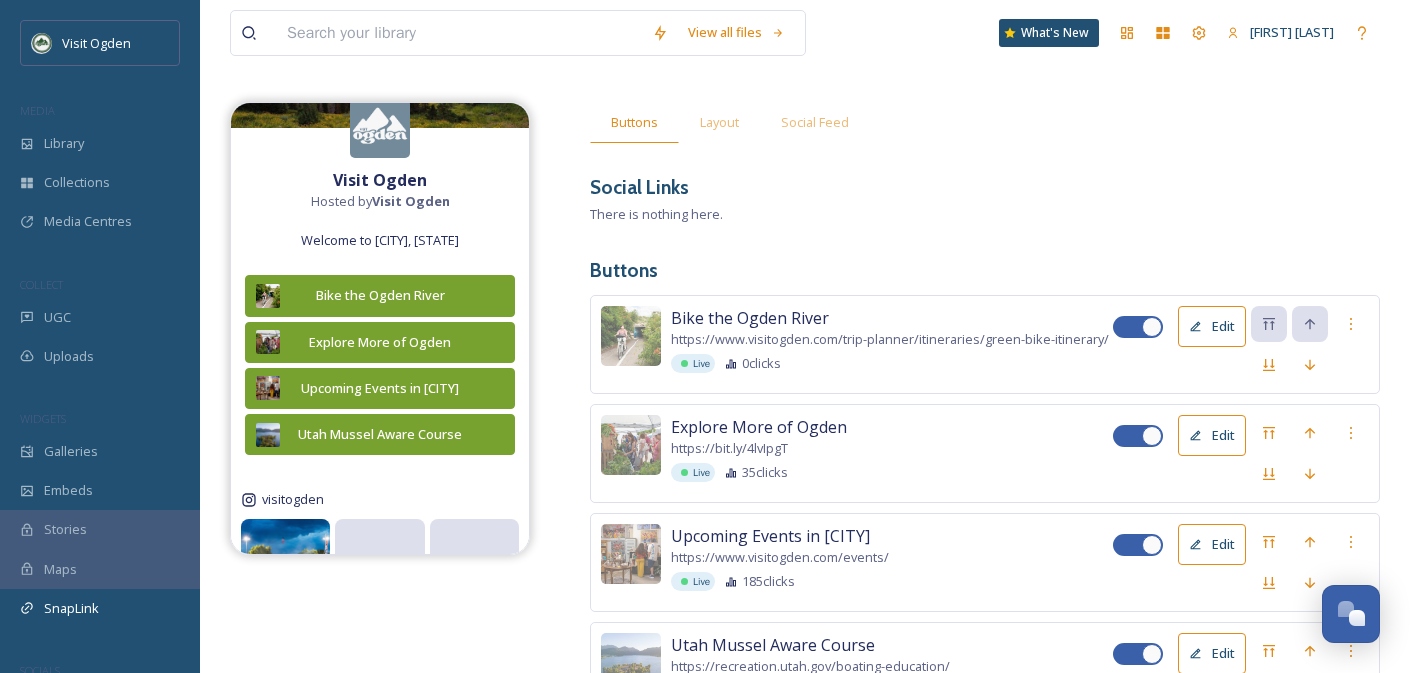 scroll, scrollTop: 90, scrollLeft: 0, axis: vertical 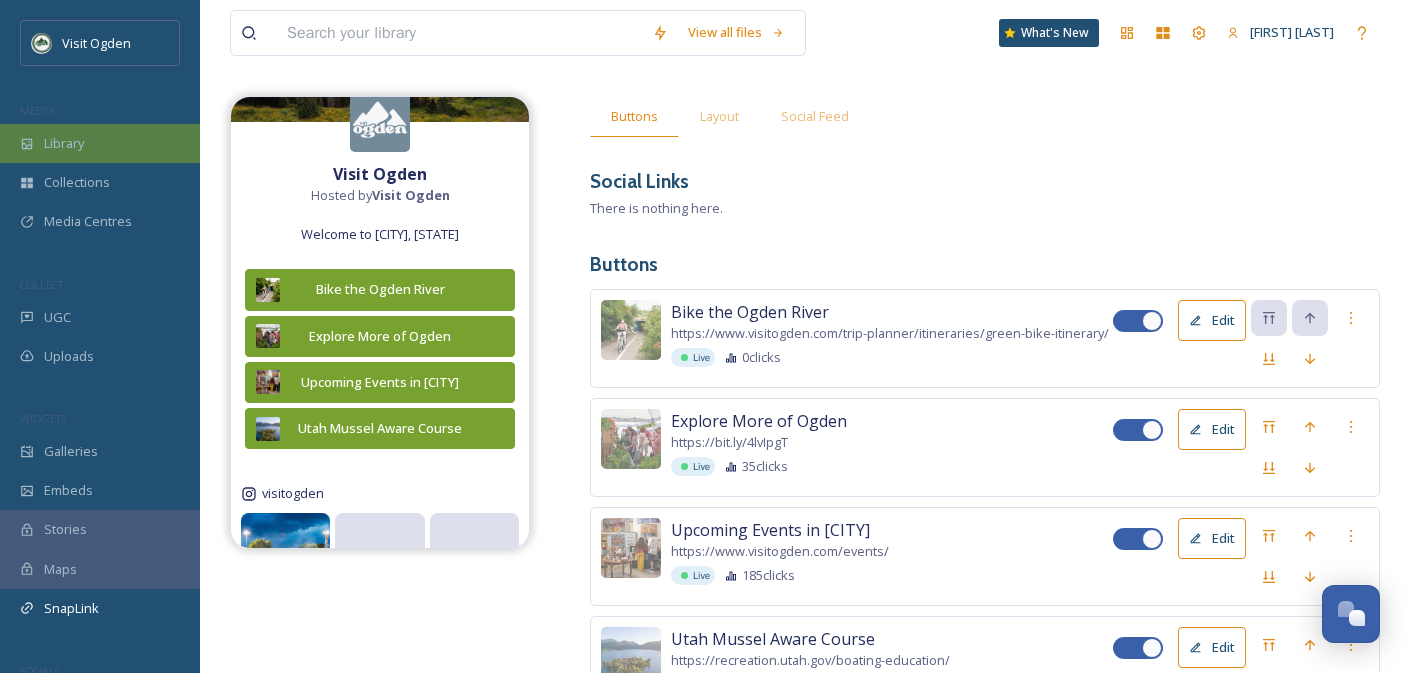 click on "Library" at bounding box center [100, 143] 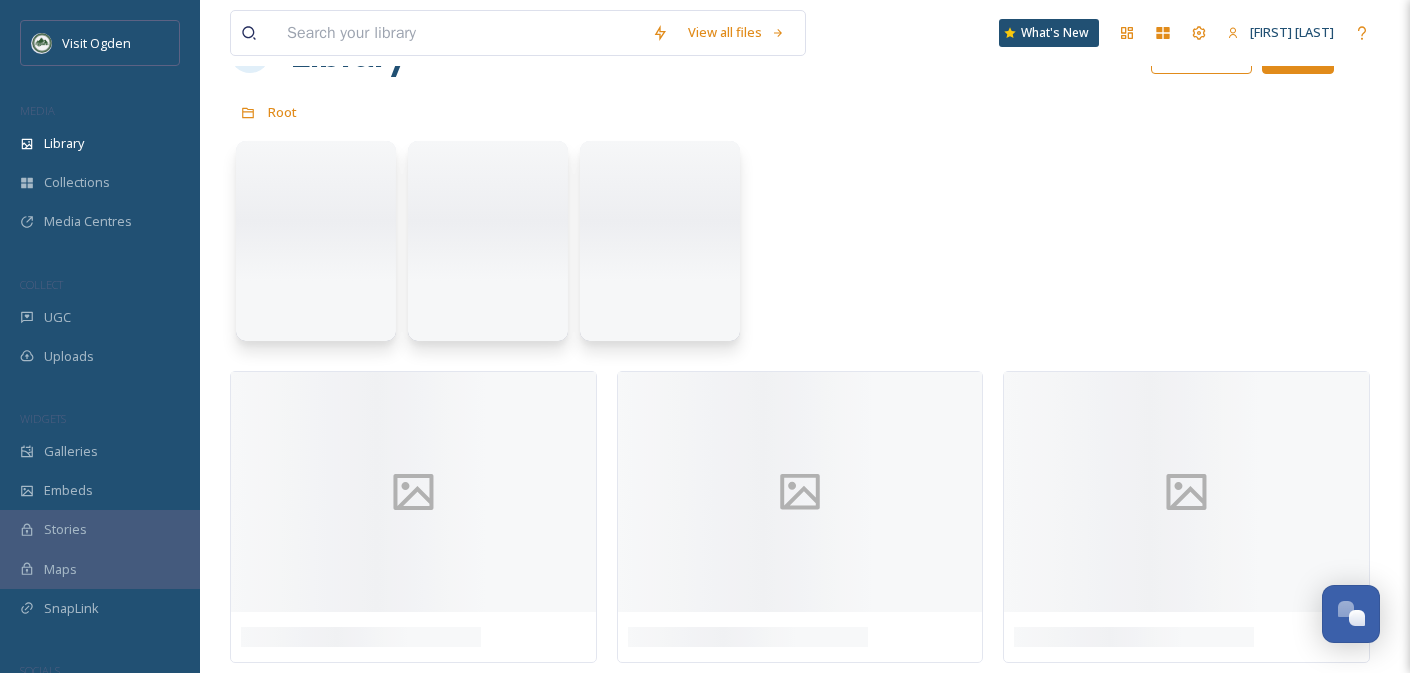 scroll, scrollTop: 0, scrollLeft: 0, axis: both 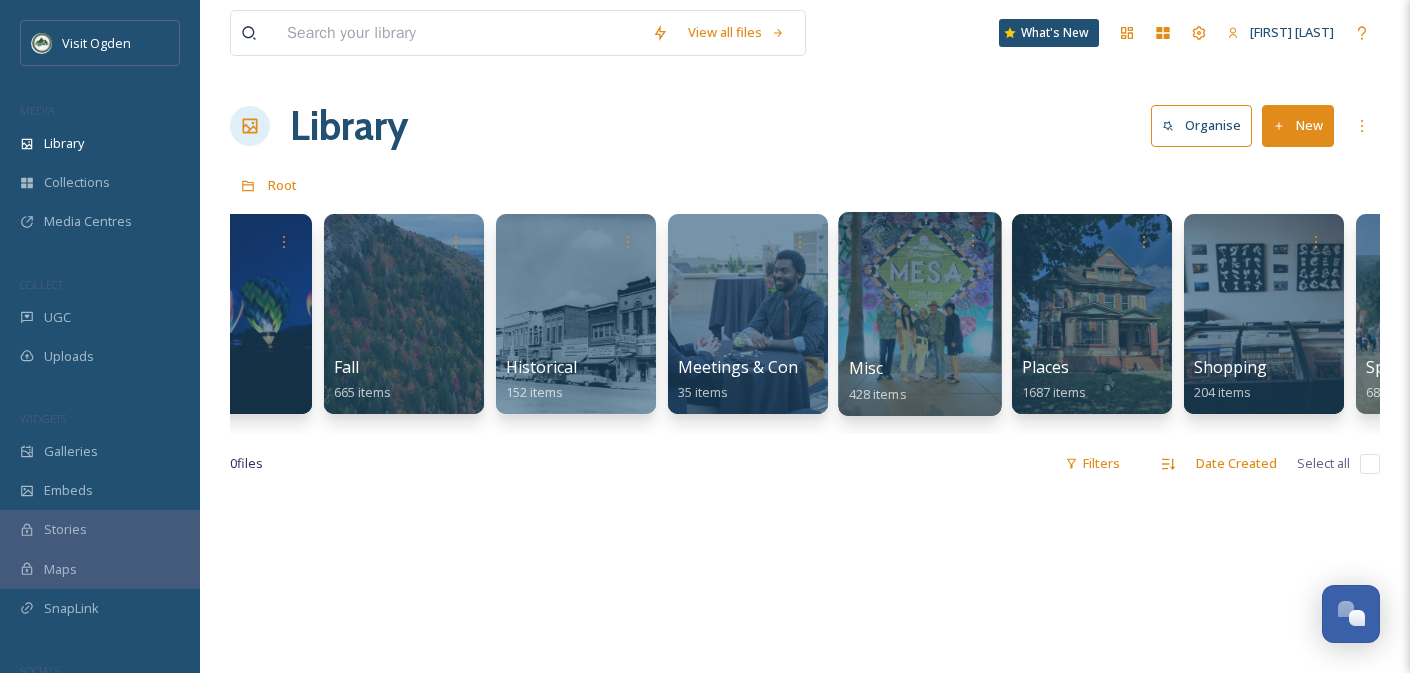 click at bounding box center [919, 314] 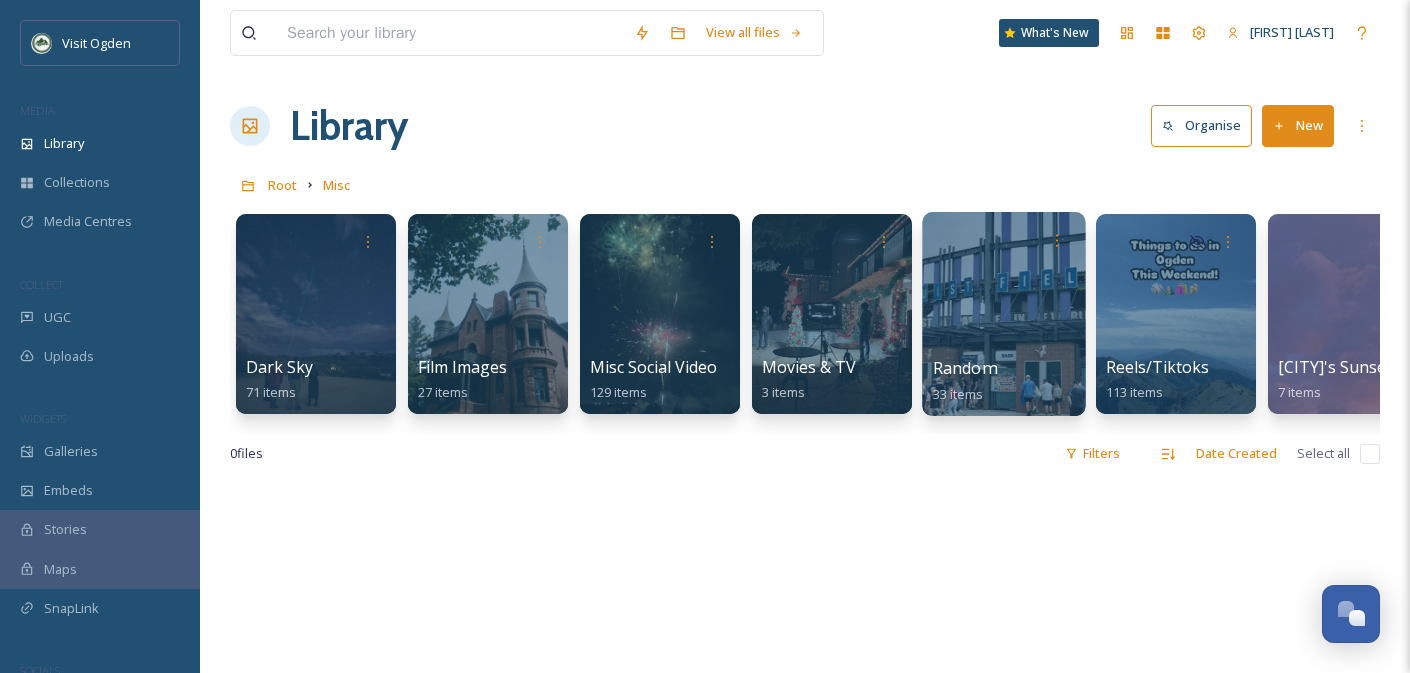 click at bounding box center [1003, 314] 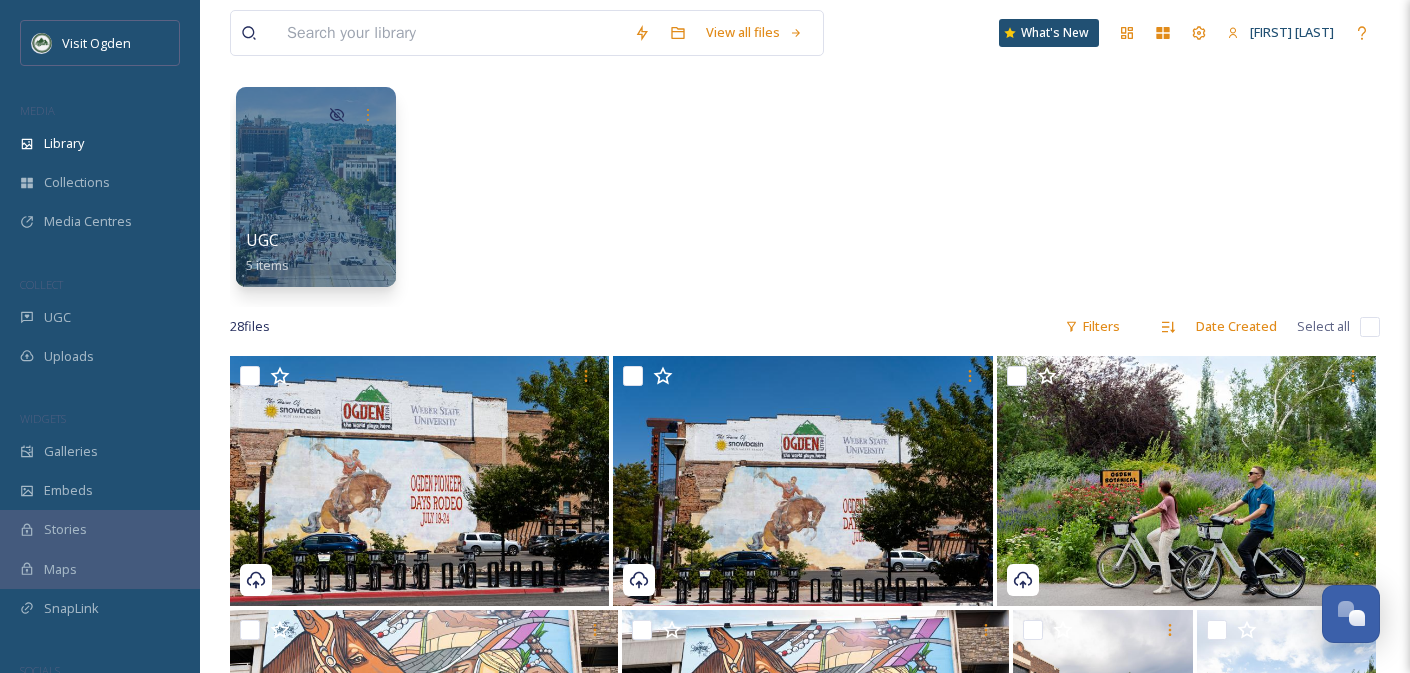 scroll, scrollTop: 0, scrollLeft: 0, axis: both 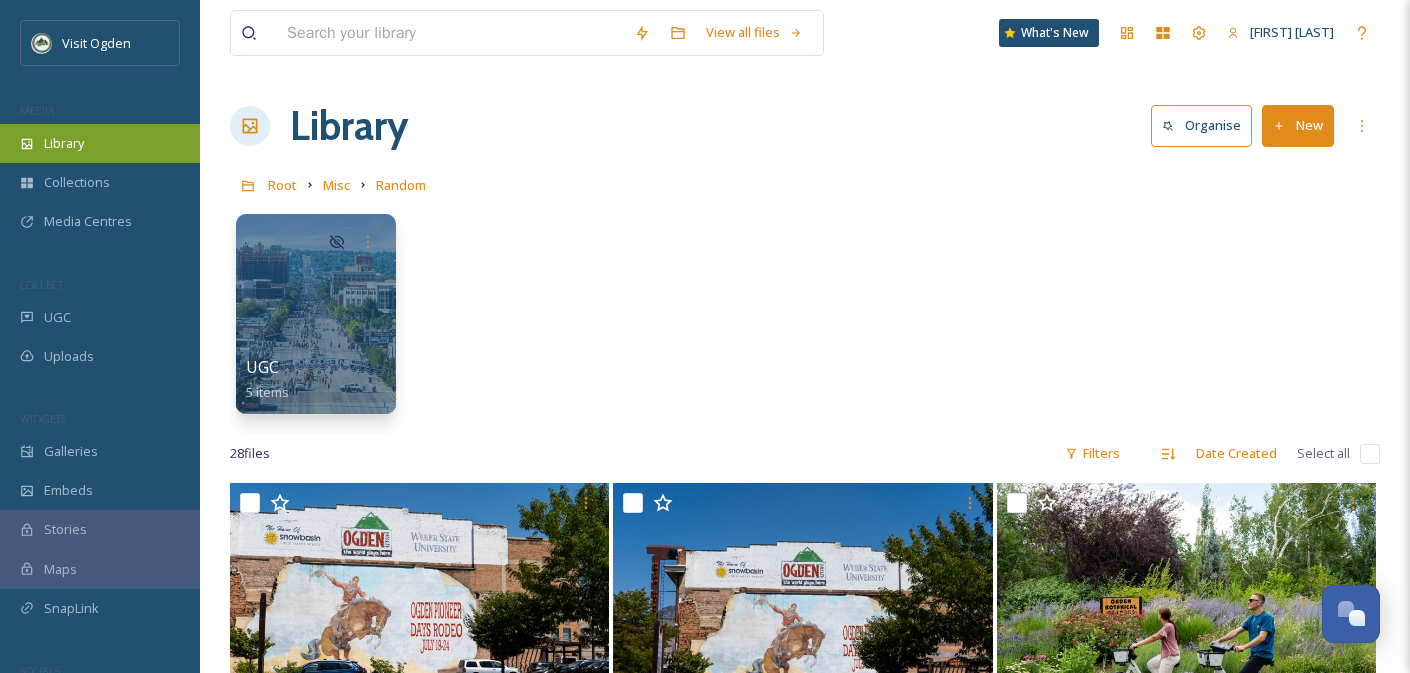 click on "Library" at bounding box center (100, 143) 